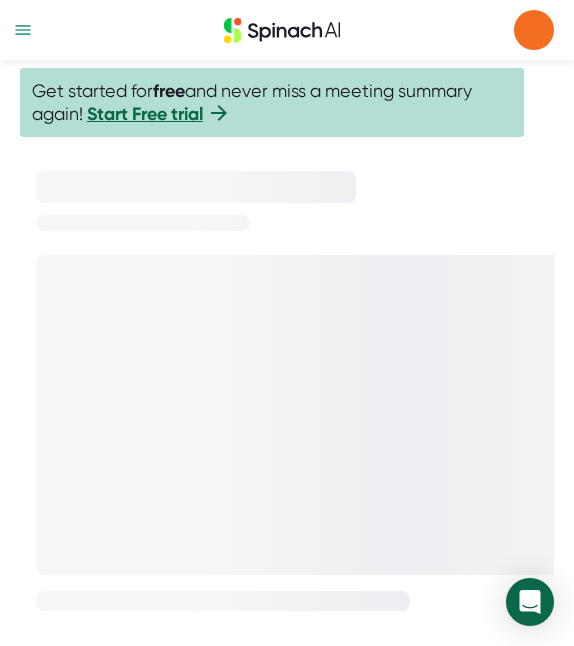 scroll, scrollTop: 0, scrollLeft: 0, axis: both 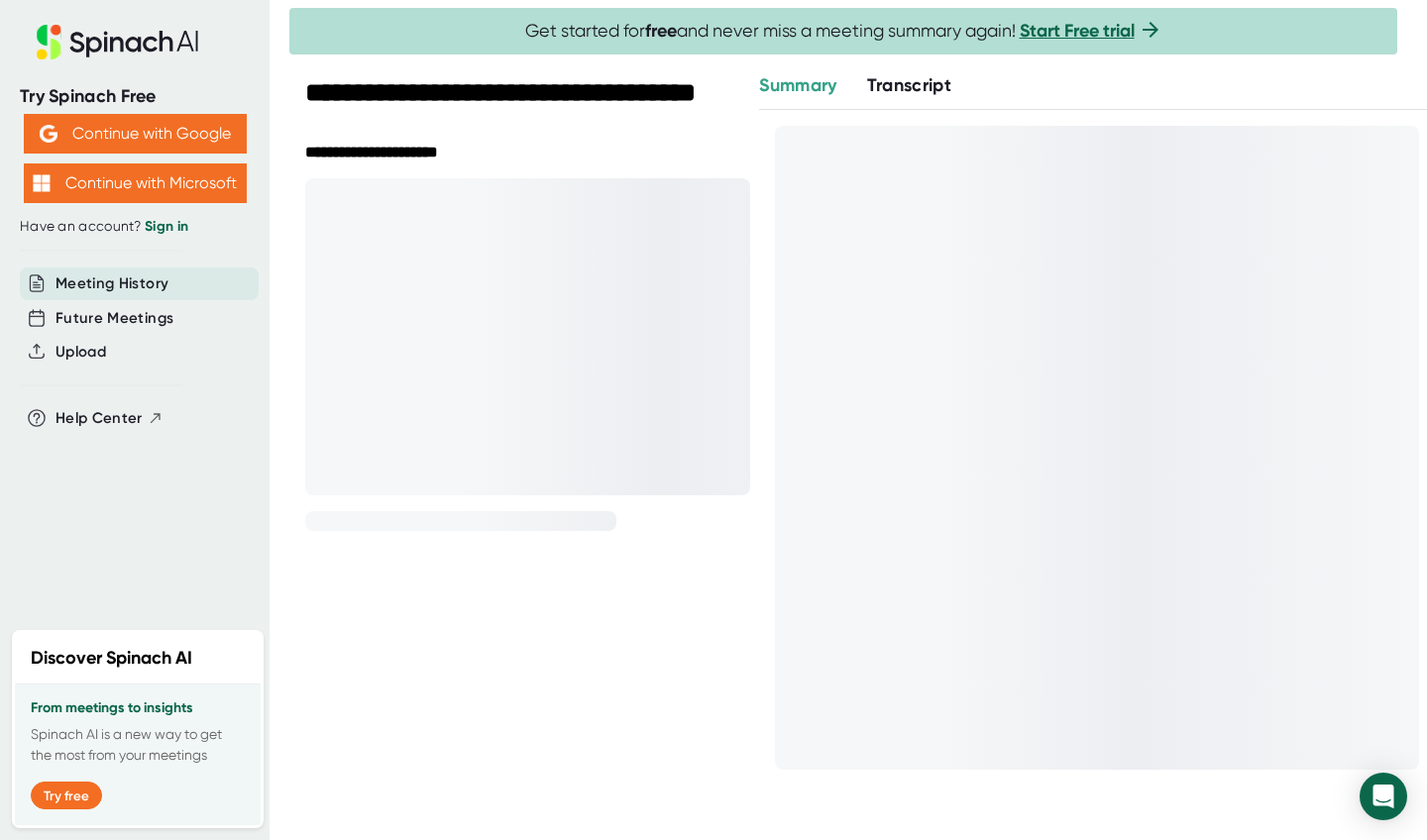 drag, startPoint x: 969, startPoint y: 16, endPoint x: 759, endPoint y: 274, distance: 332.662 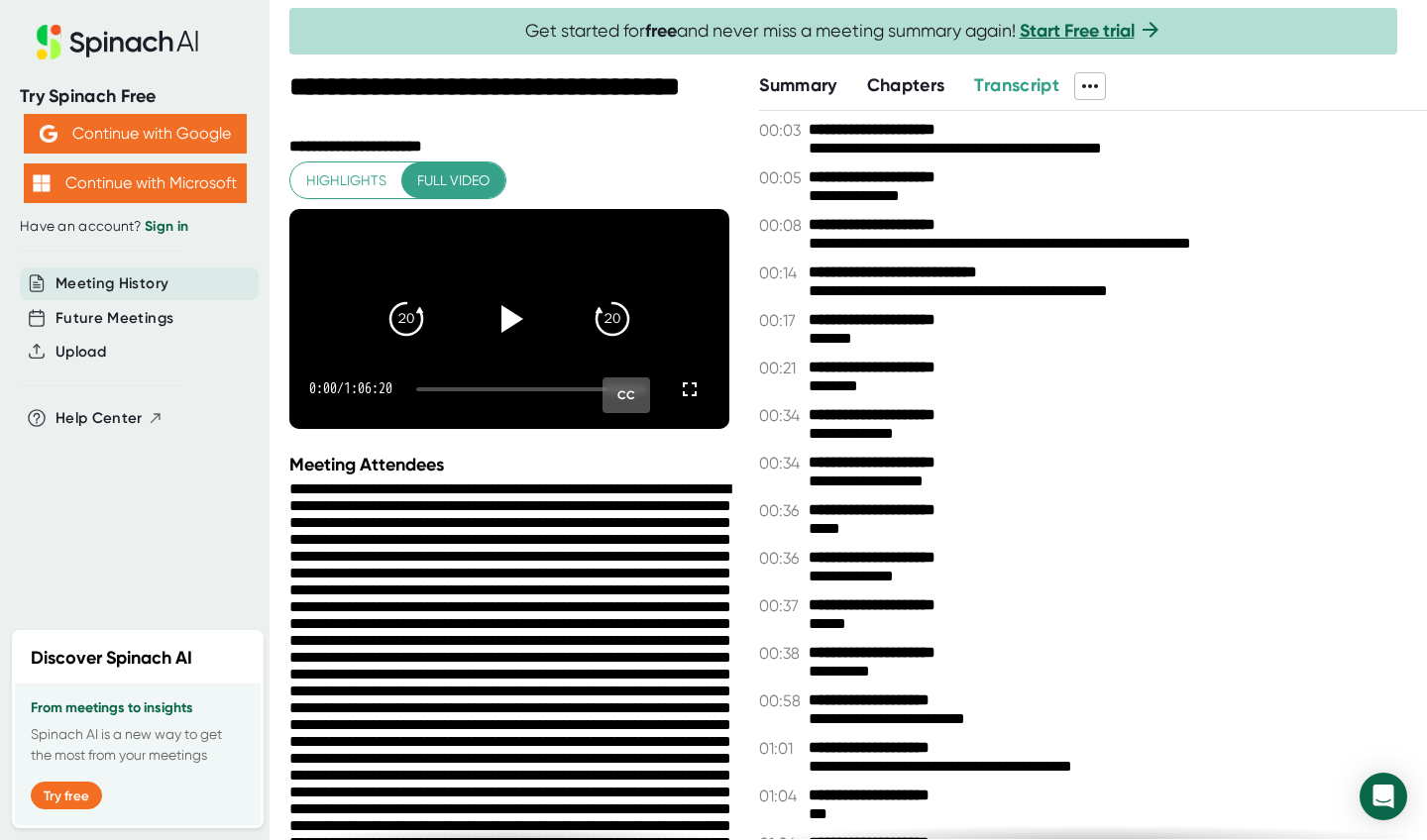 click 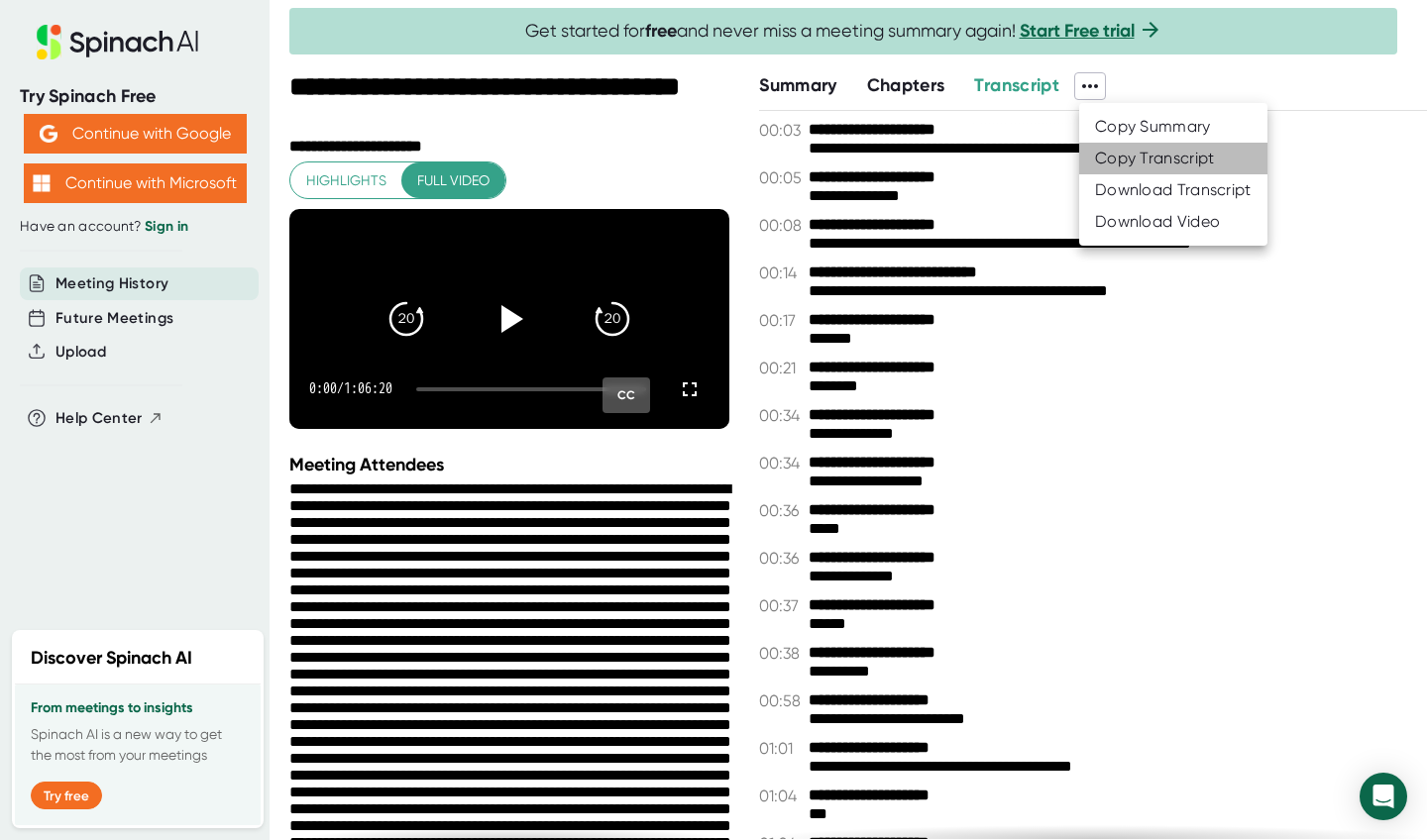 click on "Copy Transcript" at bounding box center [1154, 158] 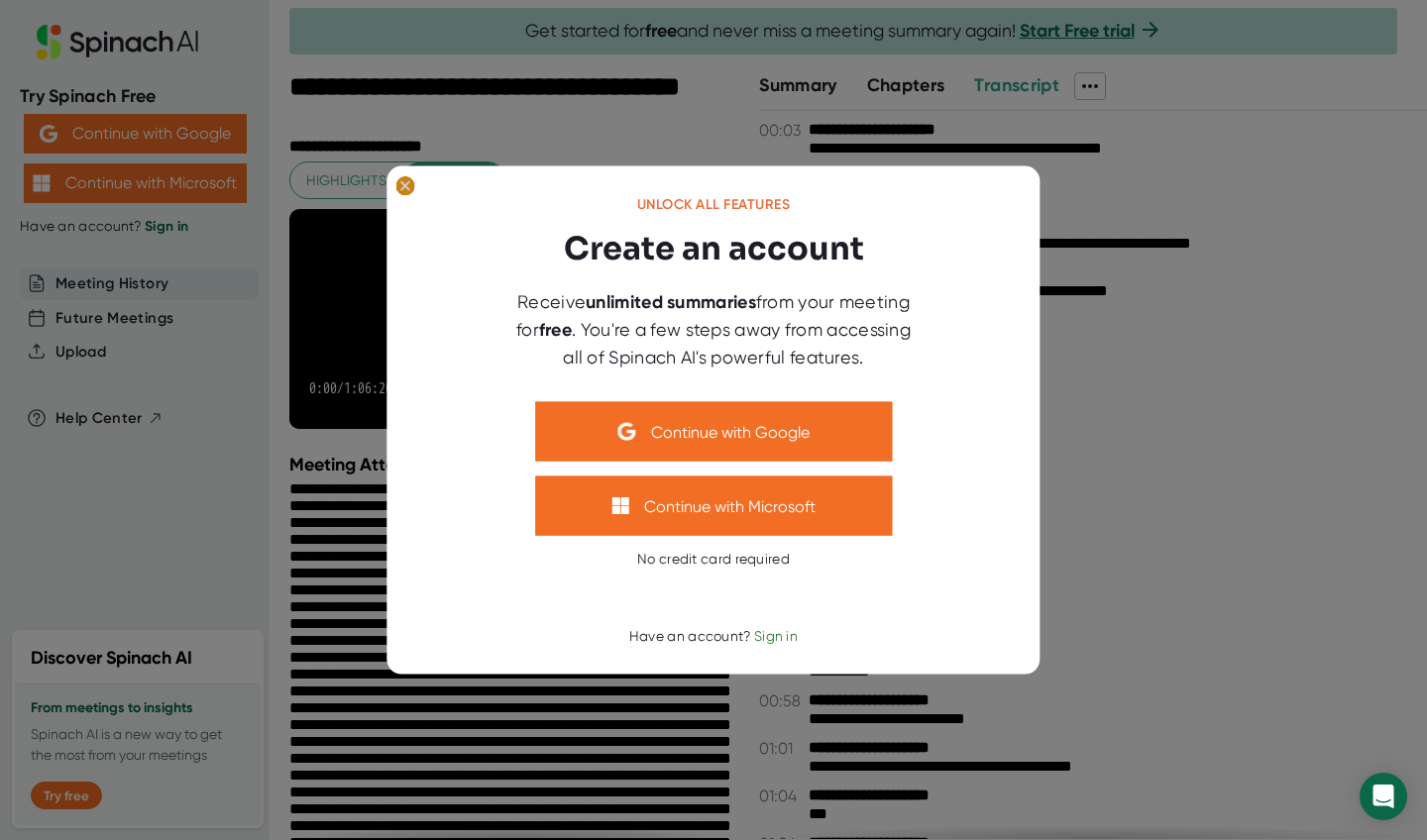 click 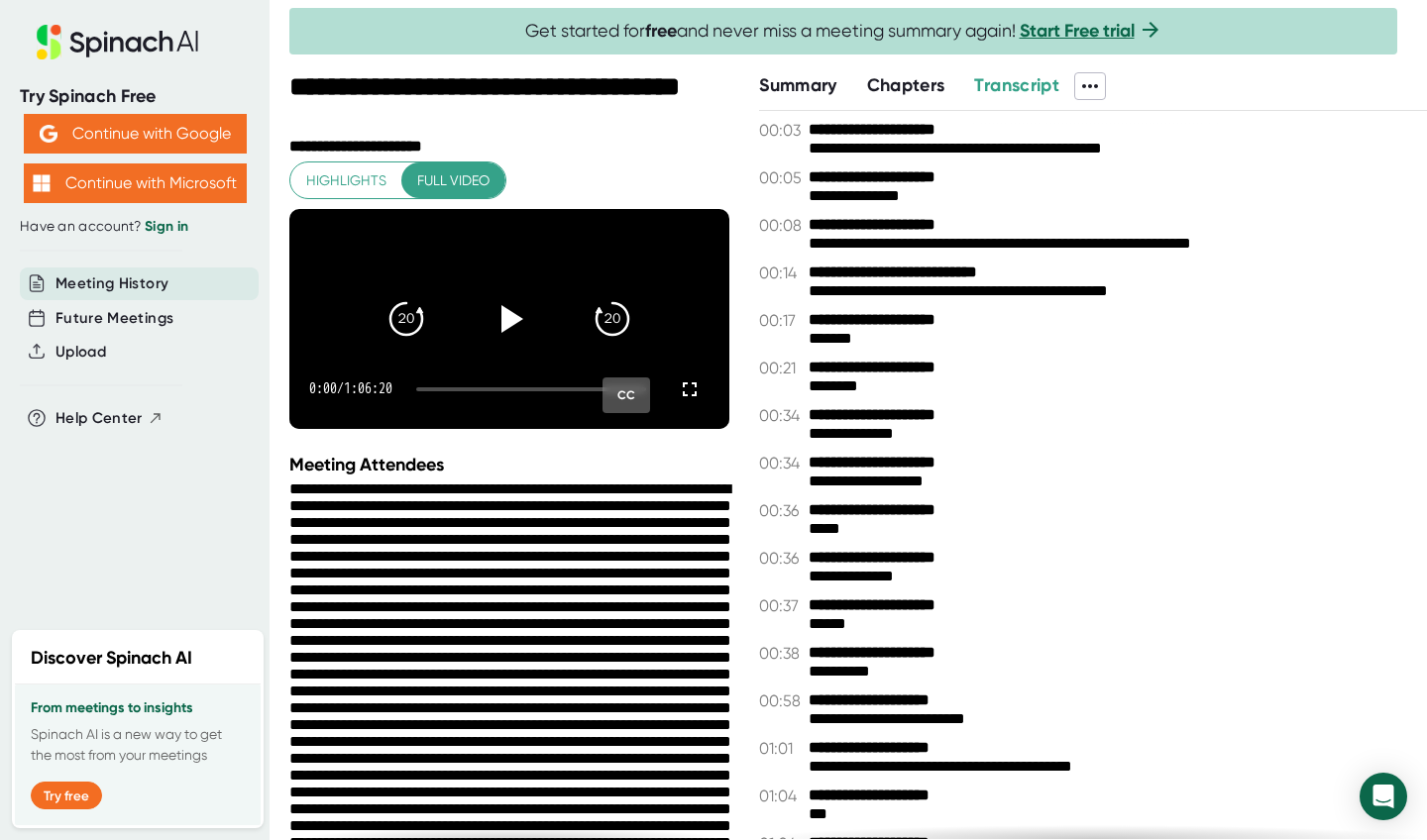 click 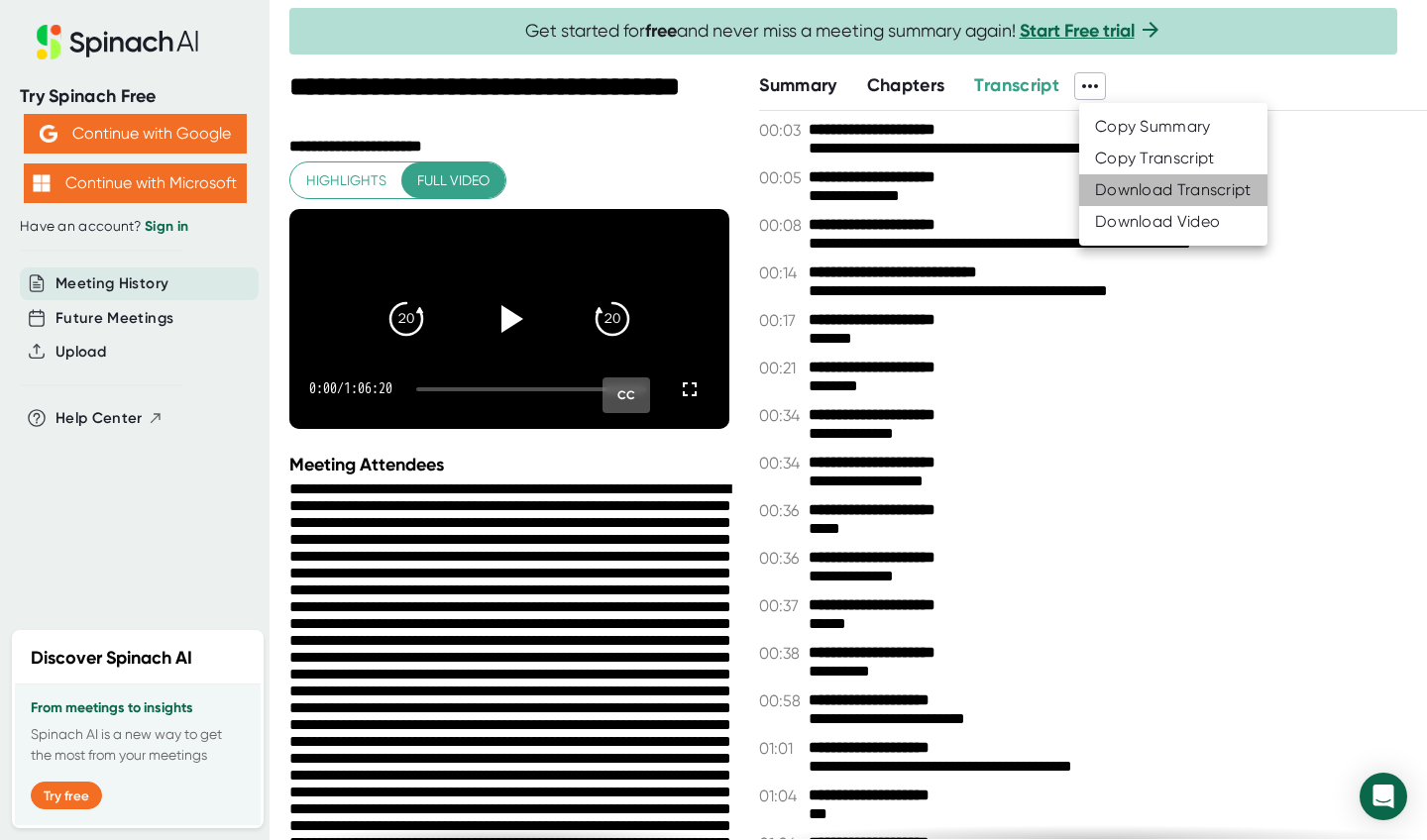 click on "Download Transcript" at bounding box center (1173, 190) 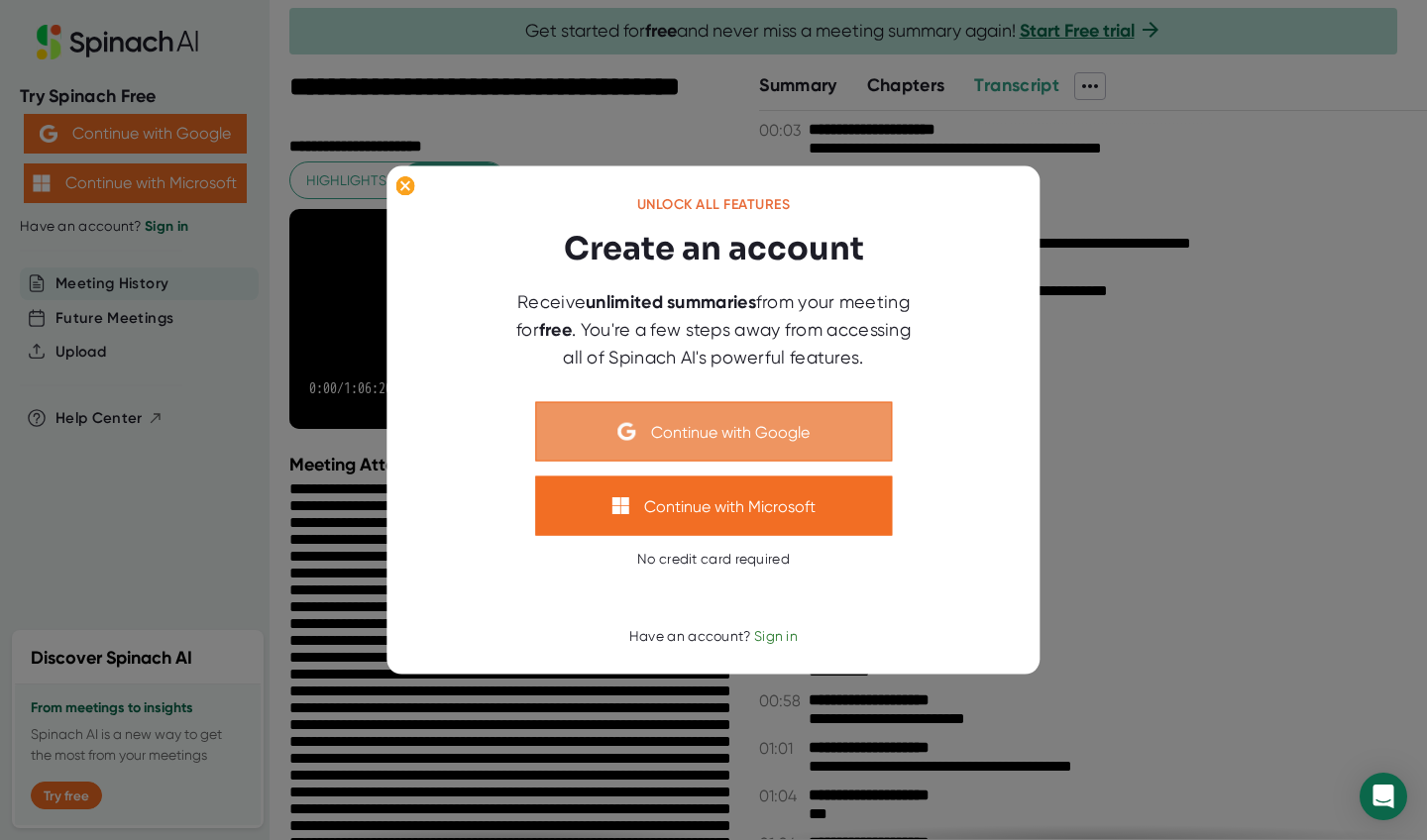 click on "Continue with Google" at bounding box center (714, 432) 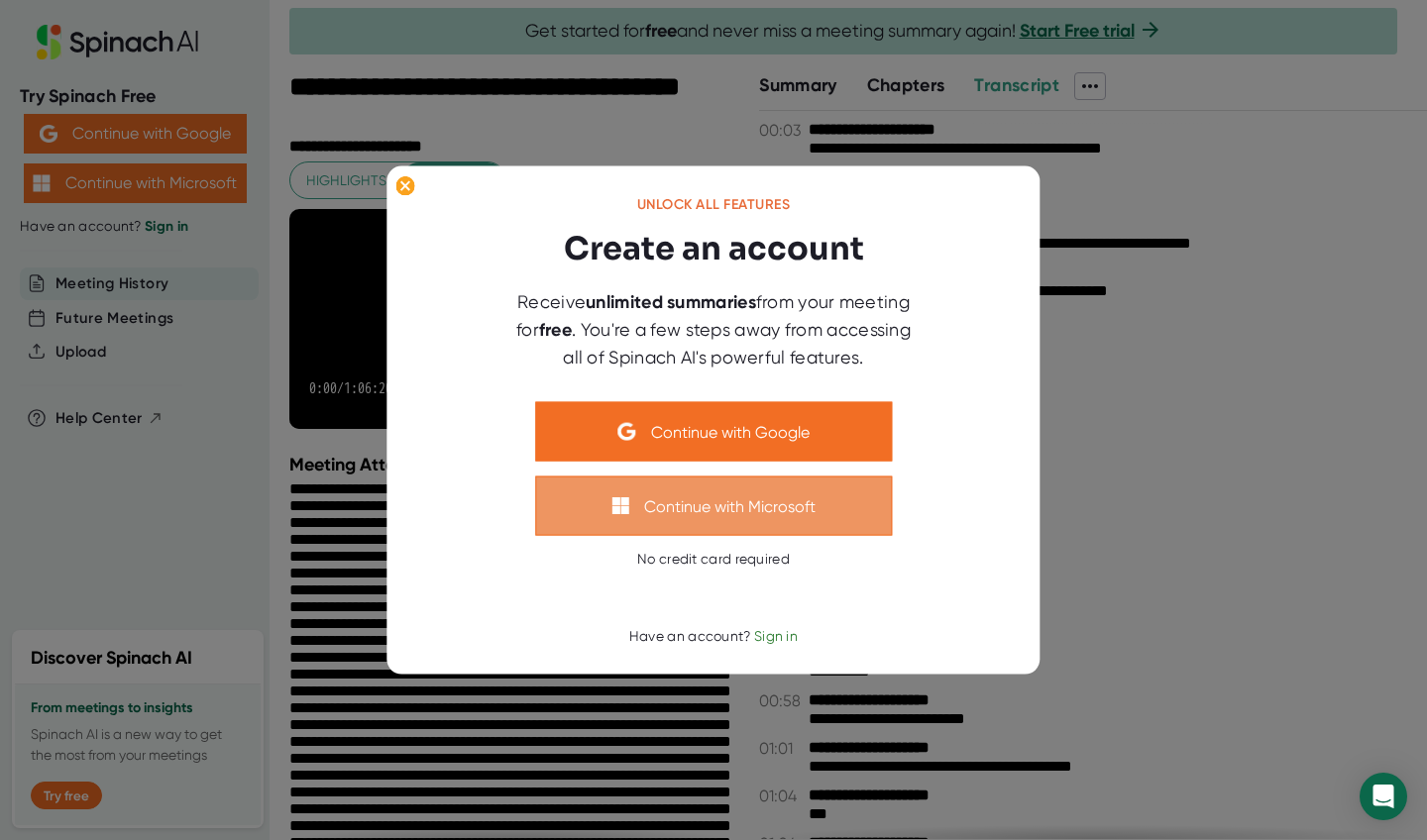 click on "Continue with Microsoft" at bounding box center [714, 506] 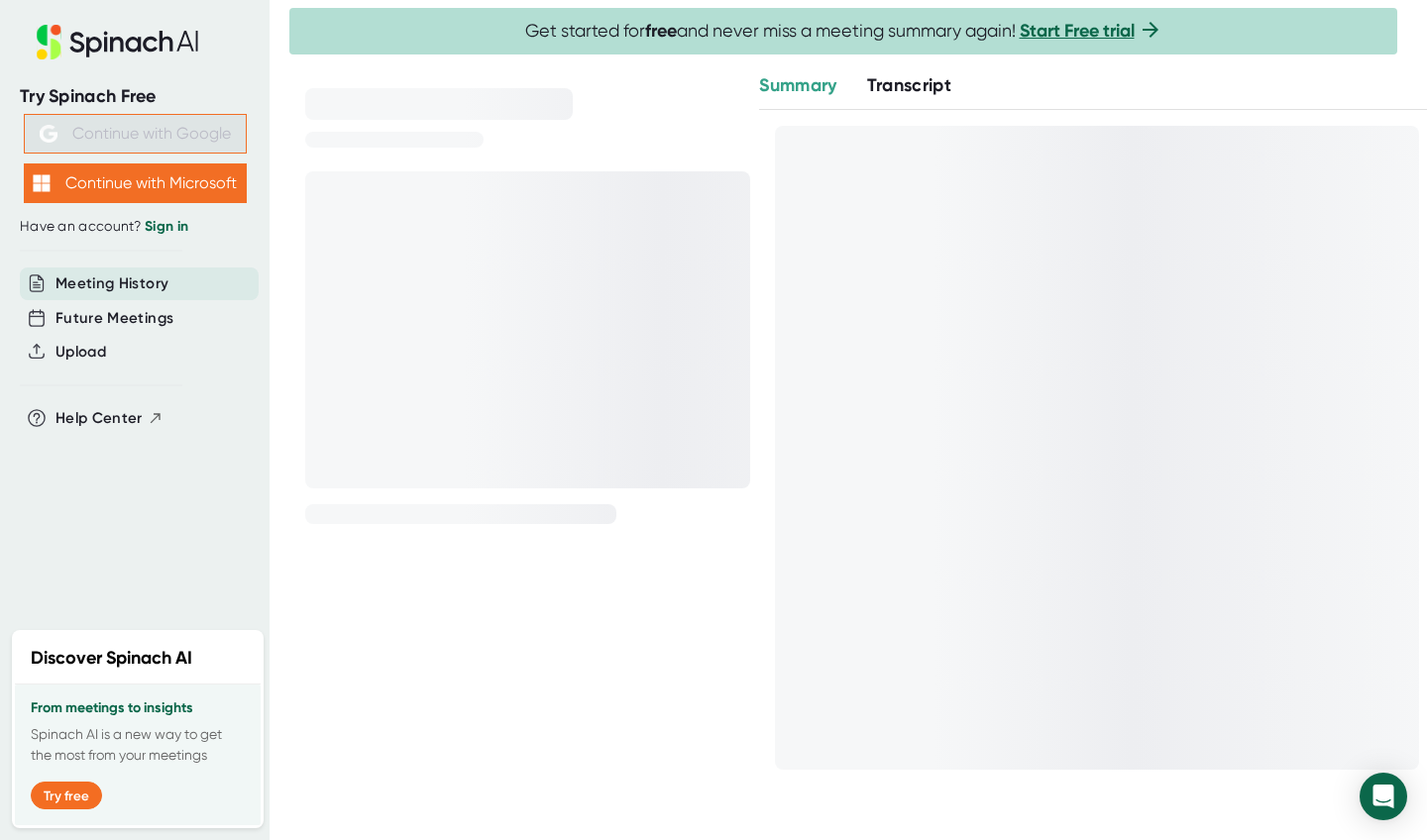 scroll, scrollTop: 0, scrollLeft: 0, axis: both 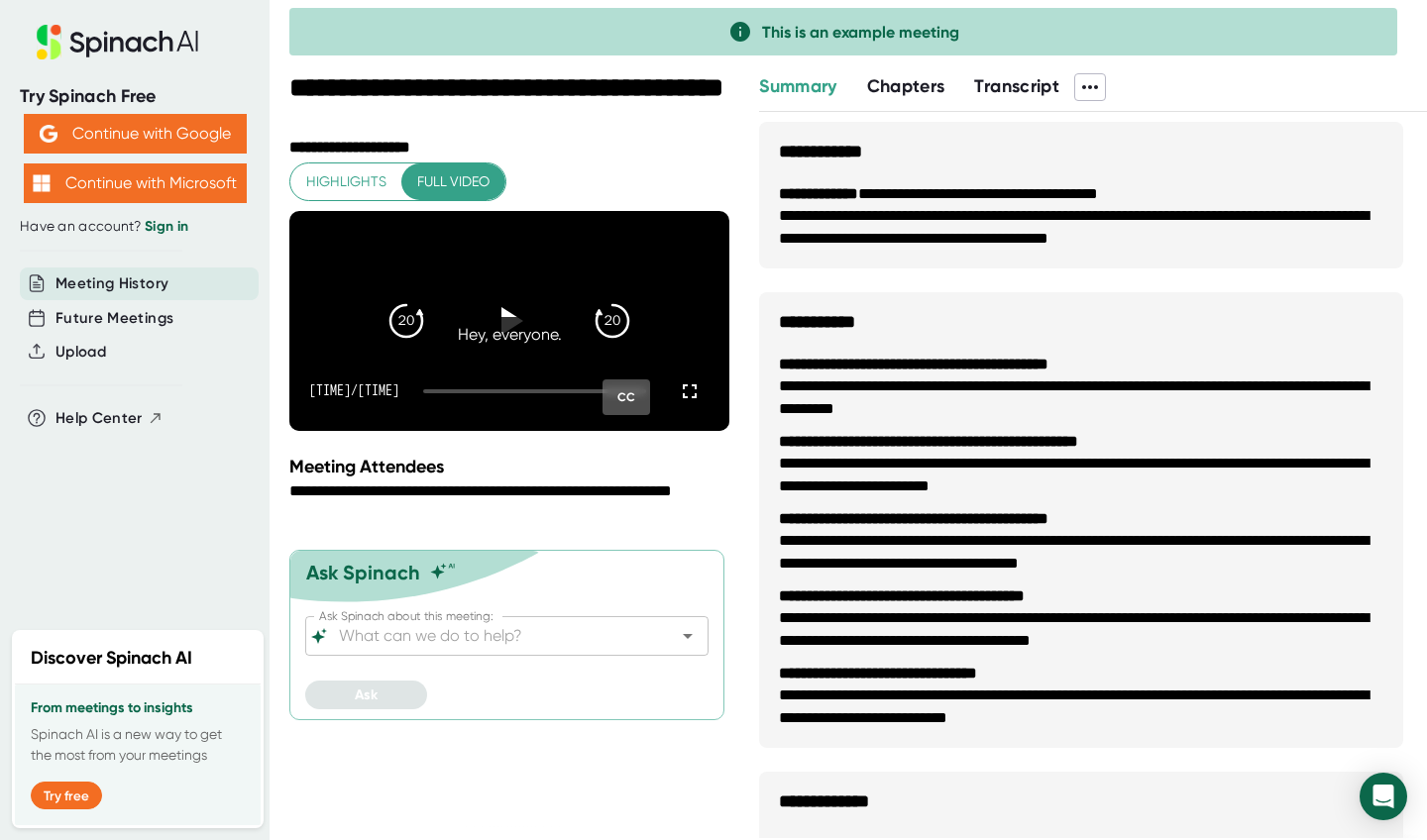 click 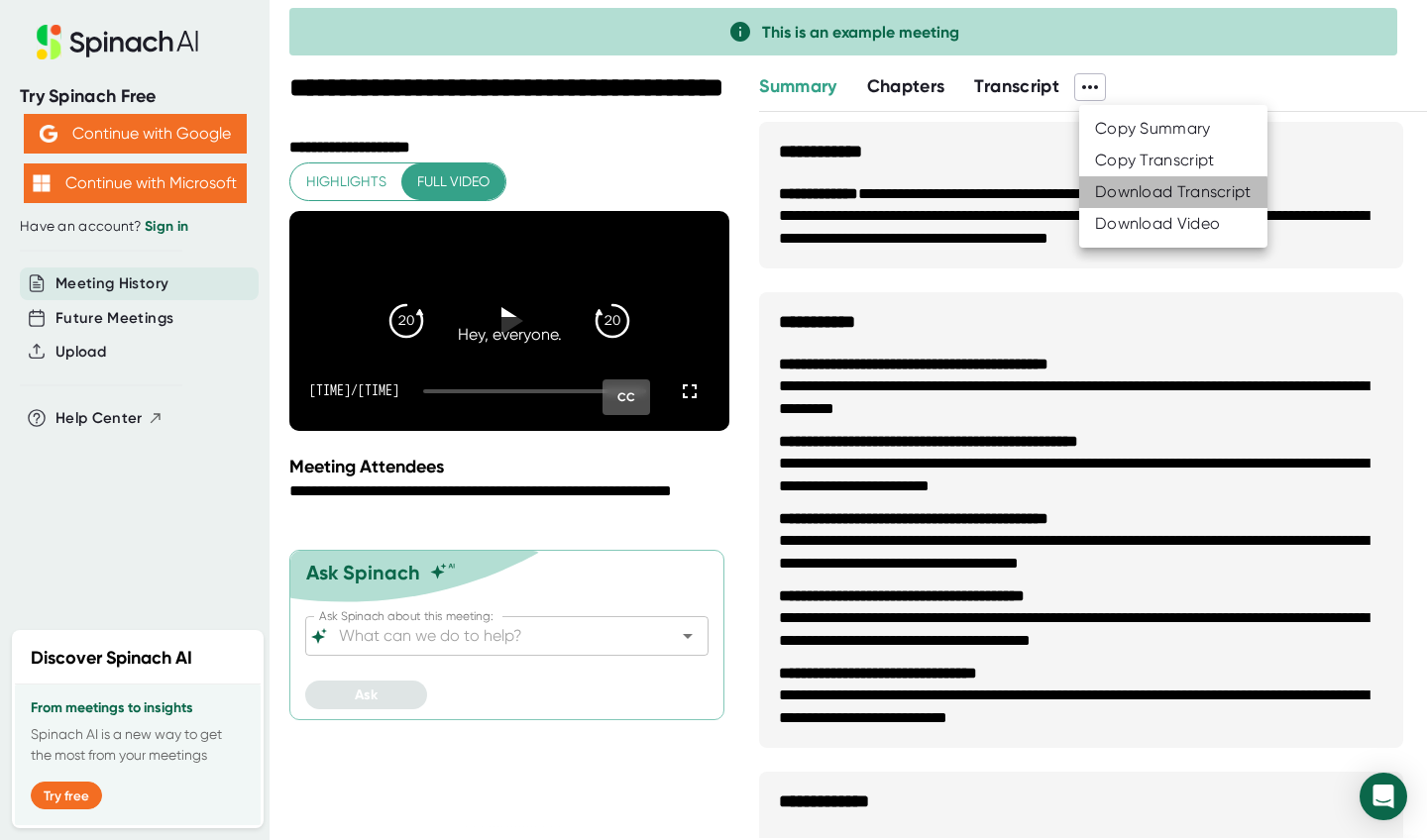 click on "Download Transcript" at bounding box center [1173, 192] 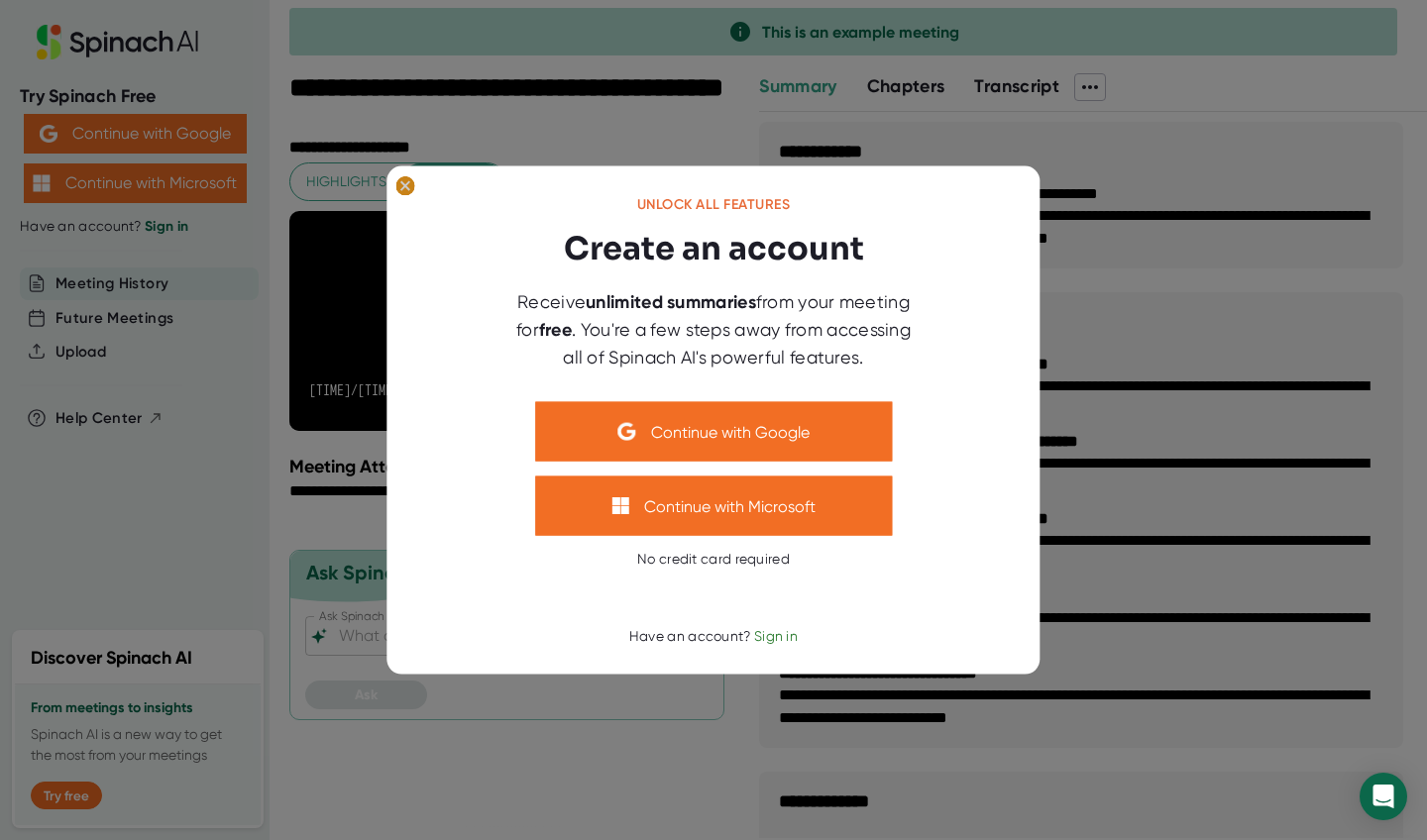 click 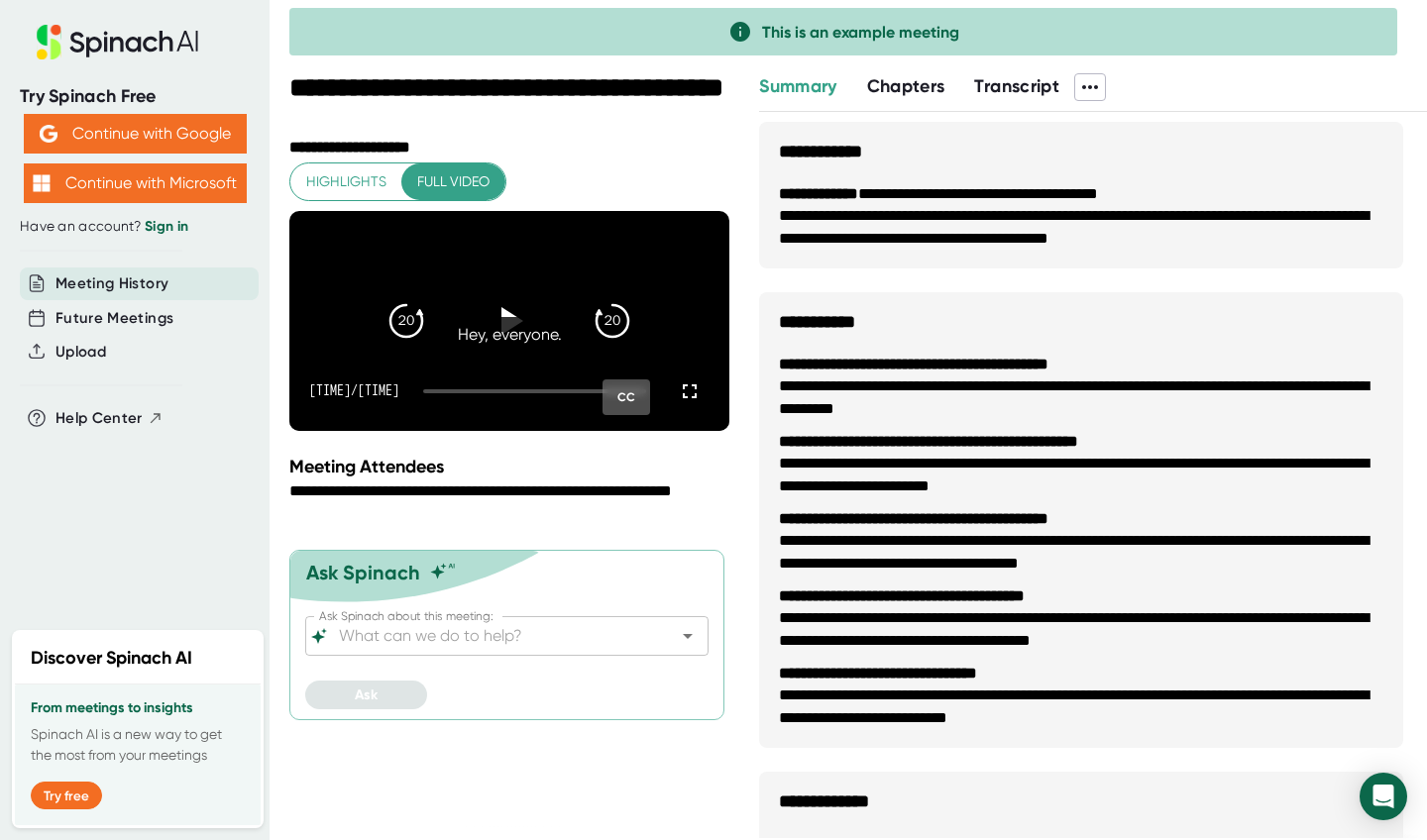 click 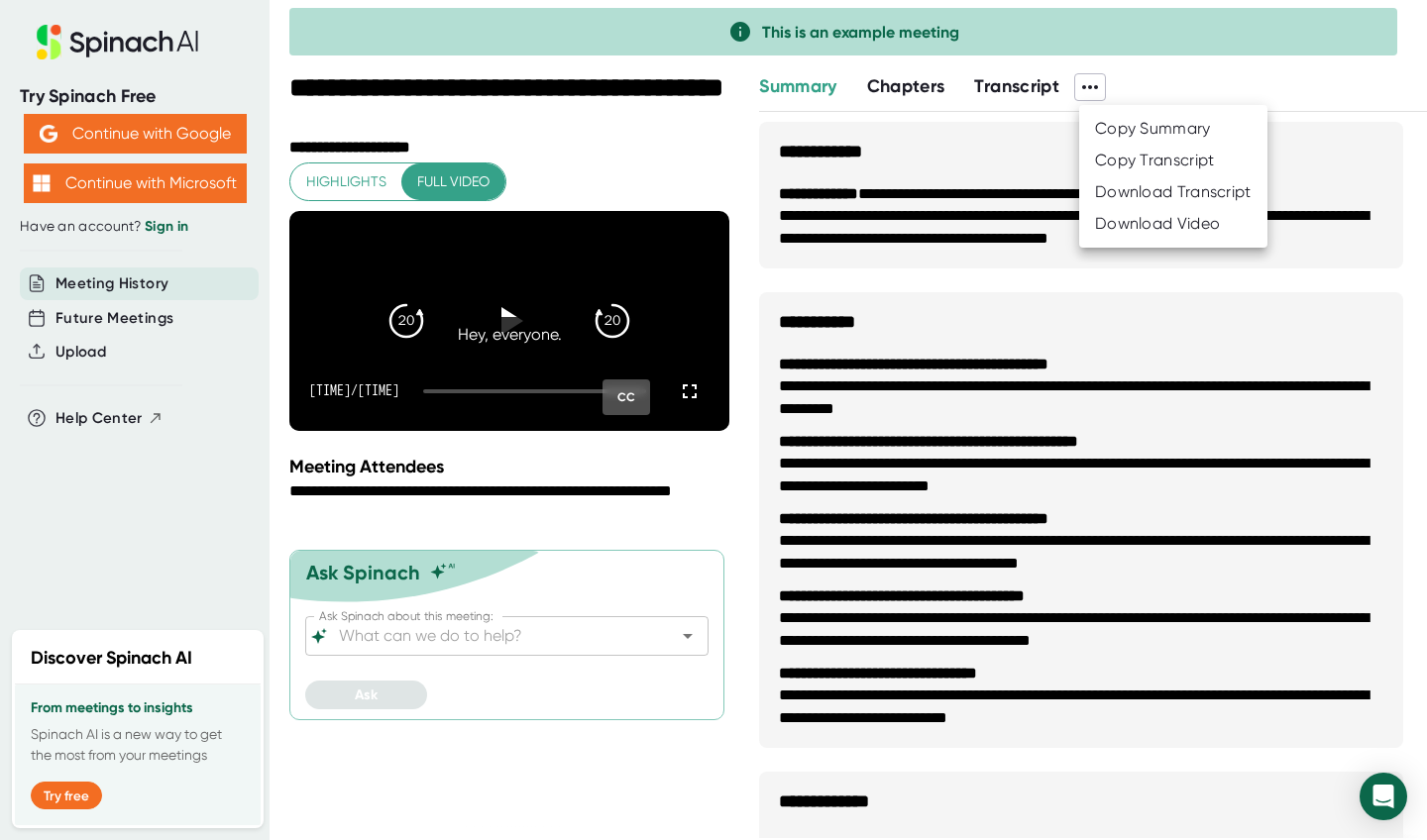 click on "Download Transcript" at bounding box center (1173, 192) 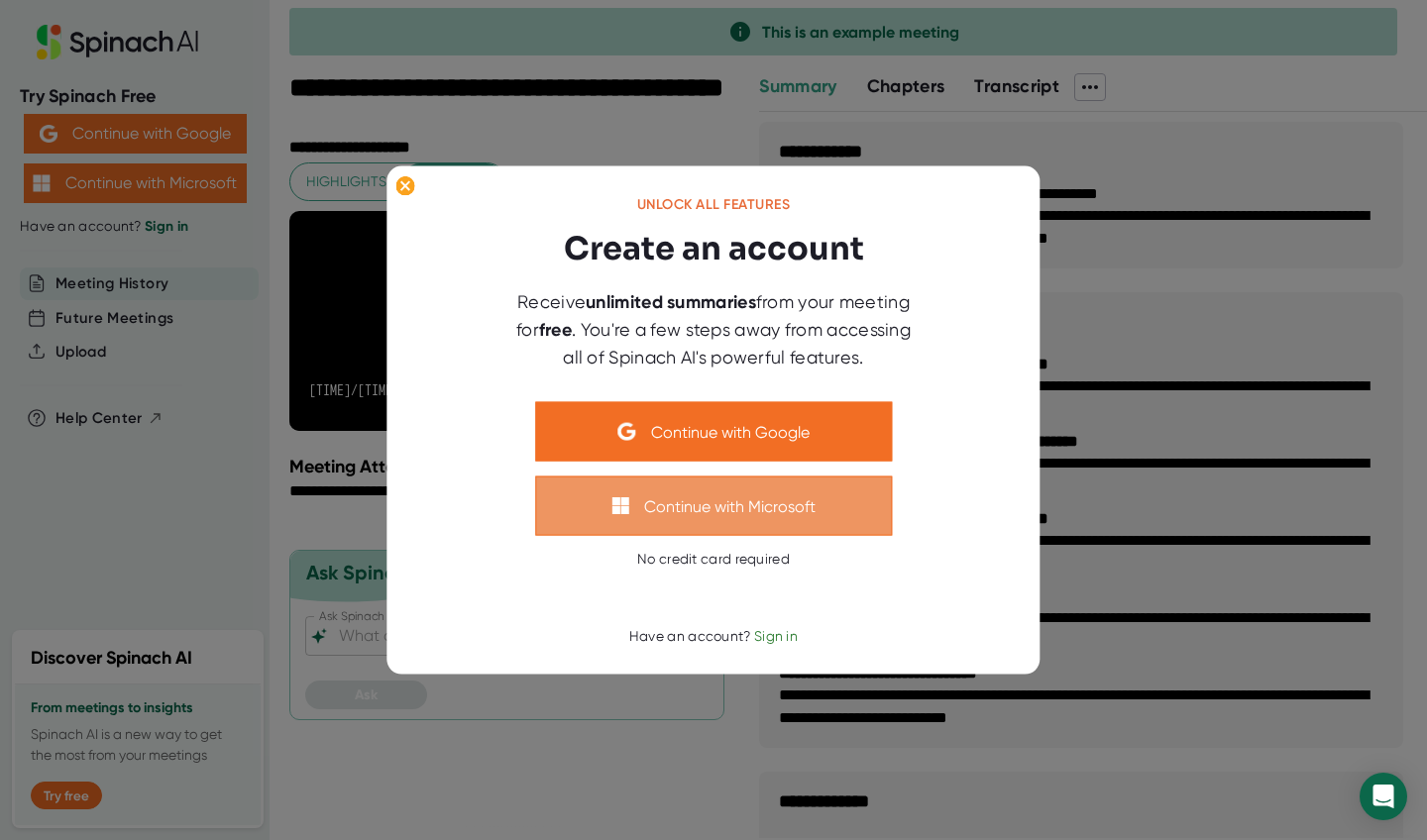 click on "Continue with Microsoft" at bounding box center (714, 506) 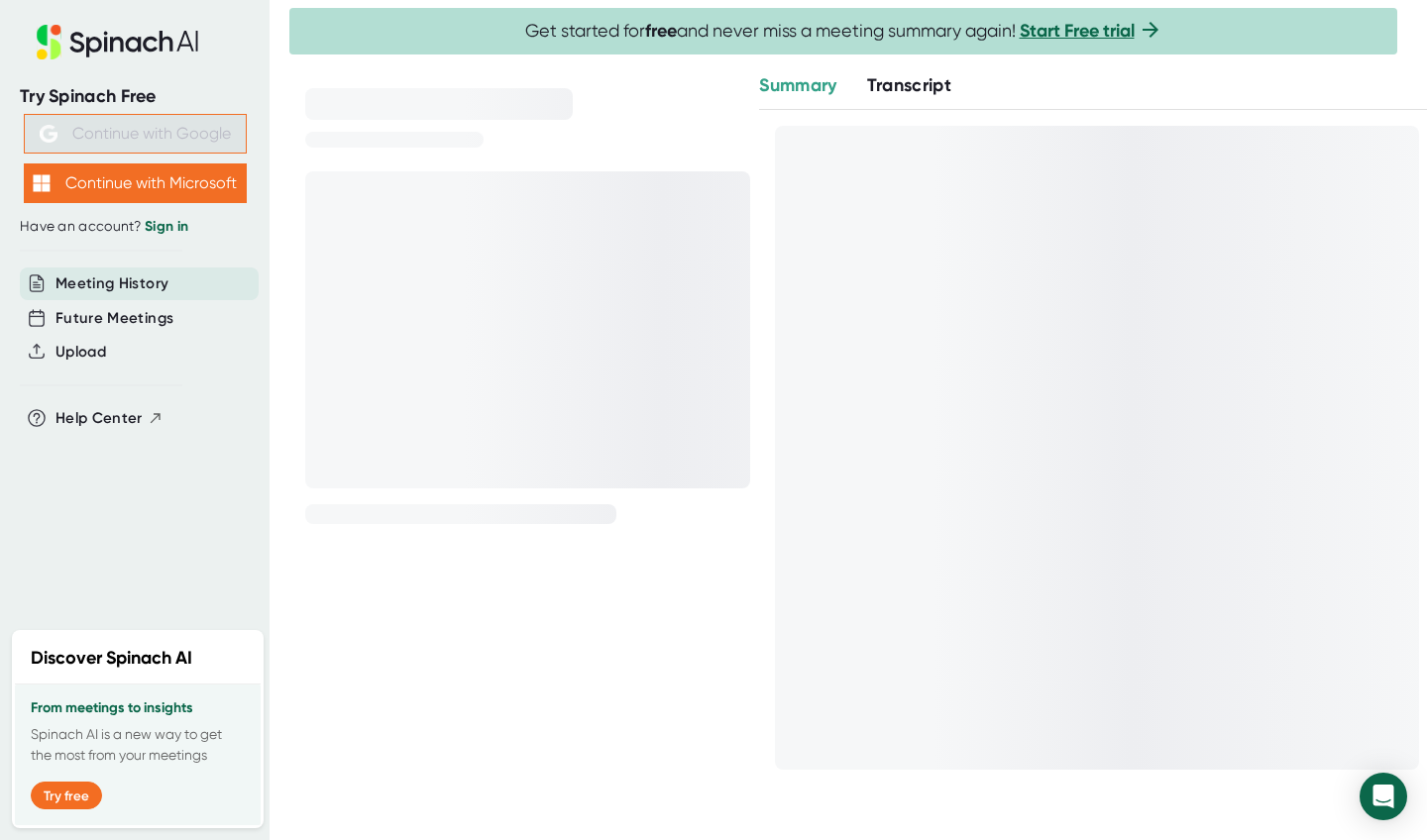 scroll, scrollTop: 0, scrollLeft: 0, axis: both 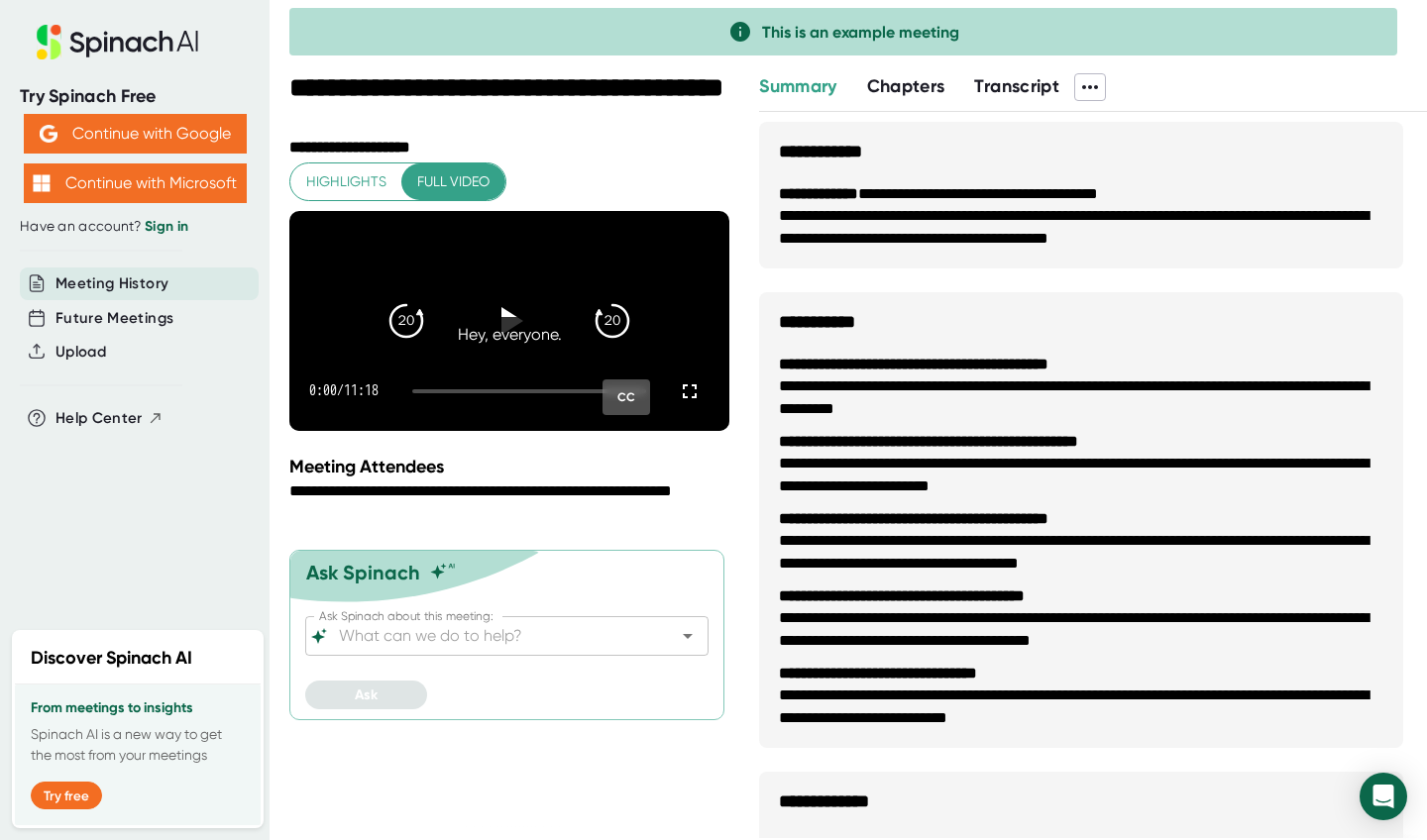 click 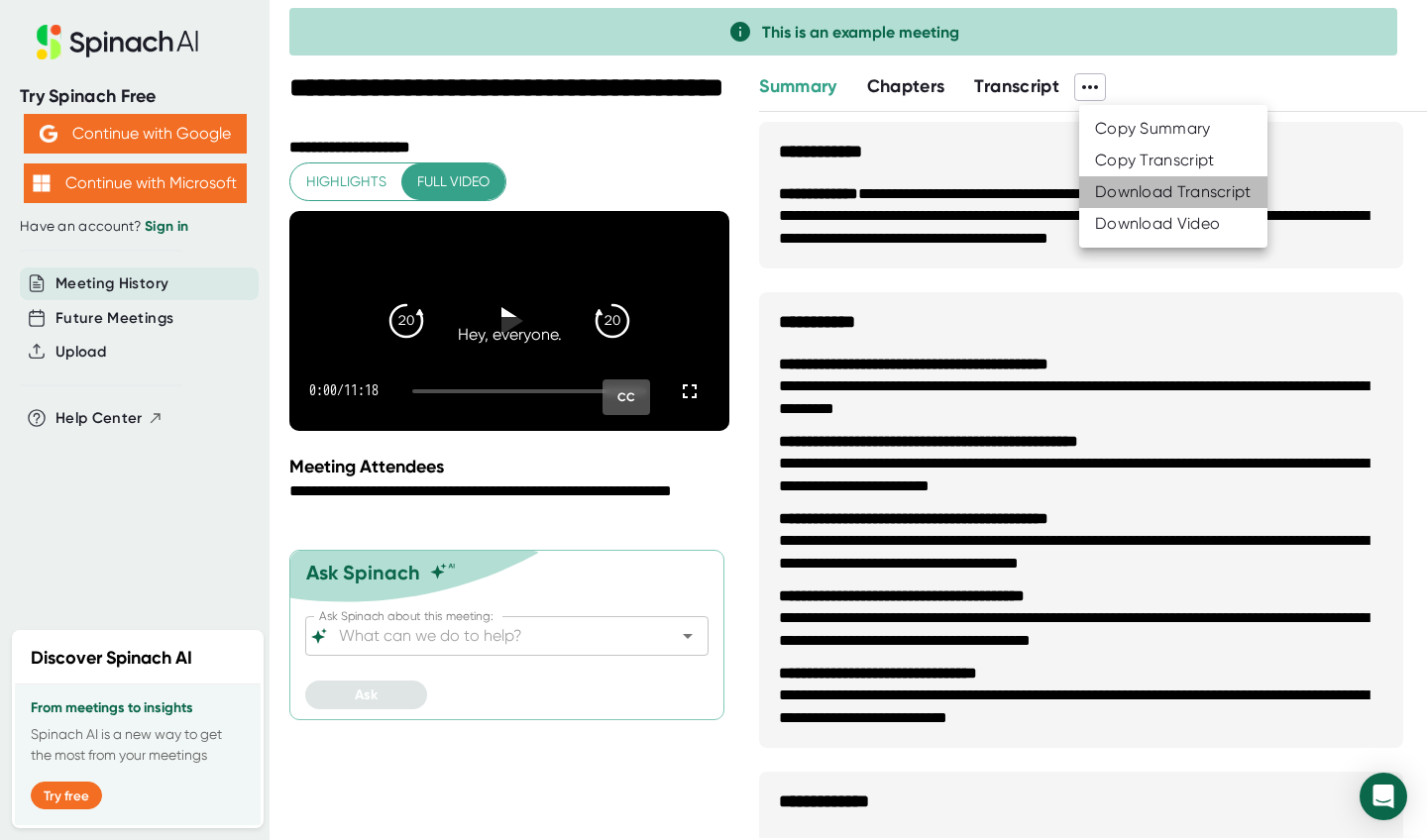 click on "Download Transcript" at bounding box center (1173, 192) 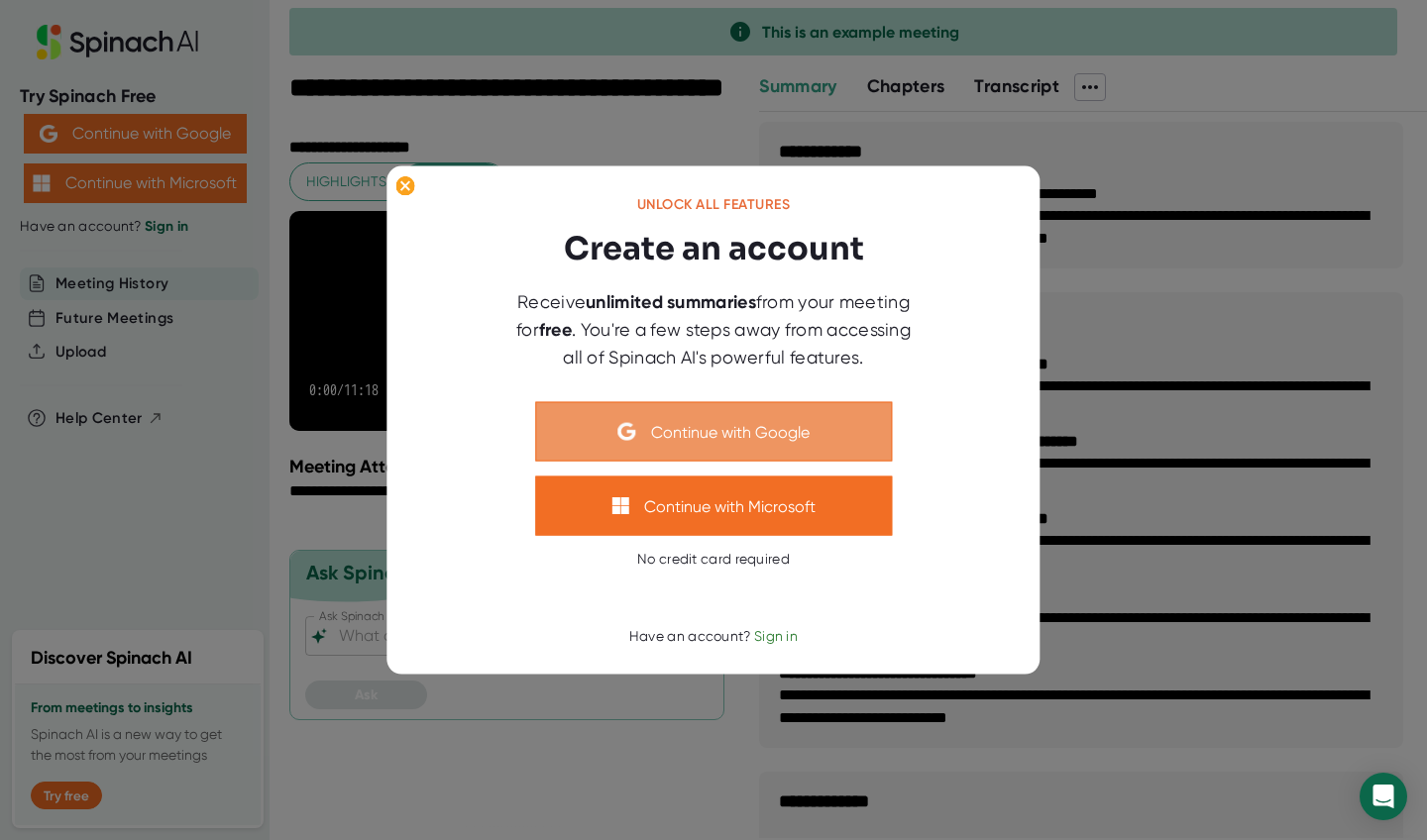 click on "Continue with Google" at bounding box center (714, 432) 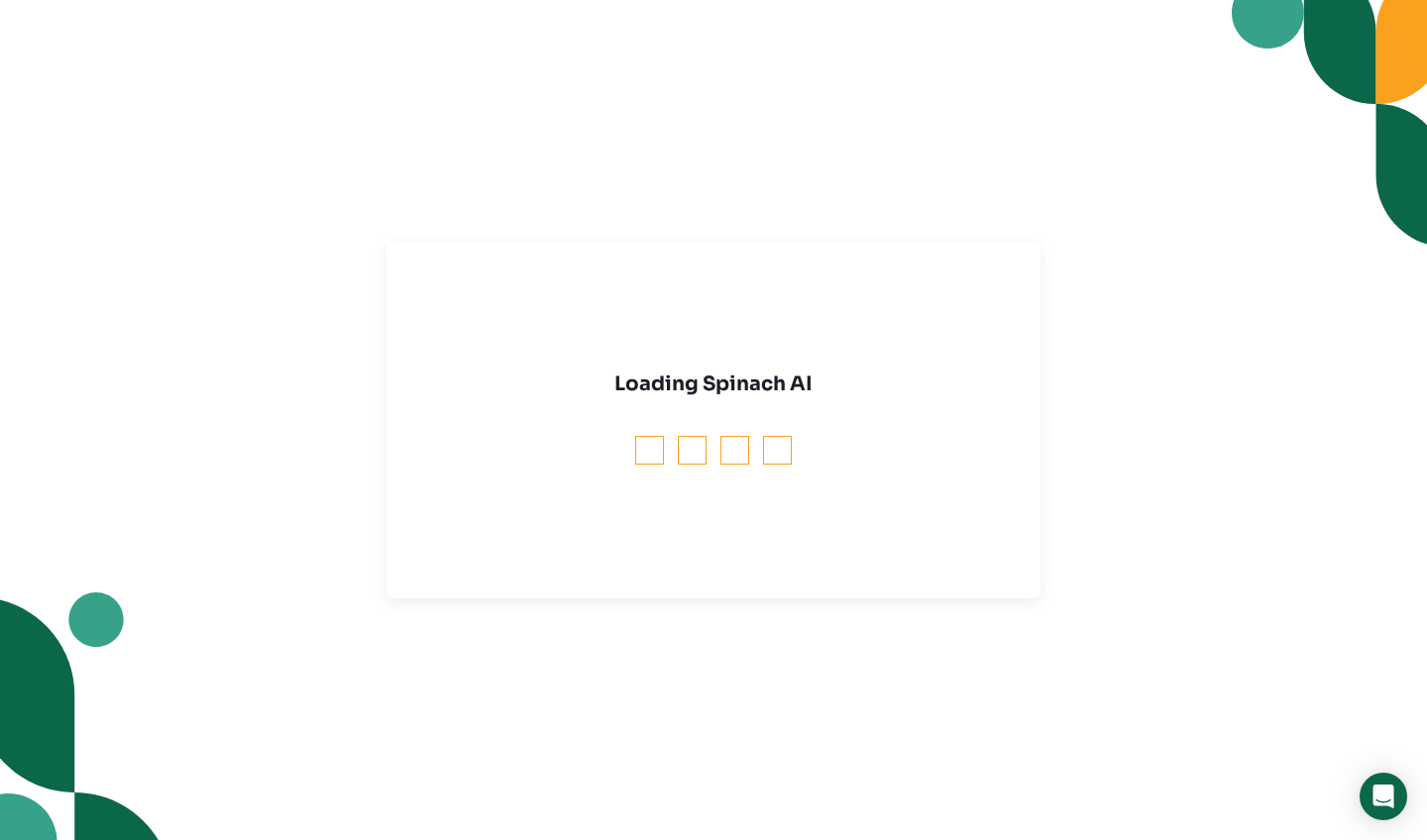scroll, scrollTop: 0, scrollLeft: 0, axis: both 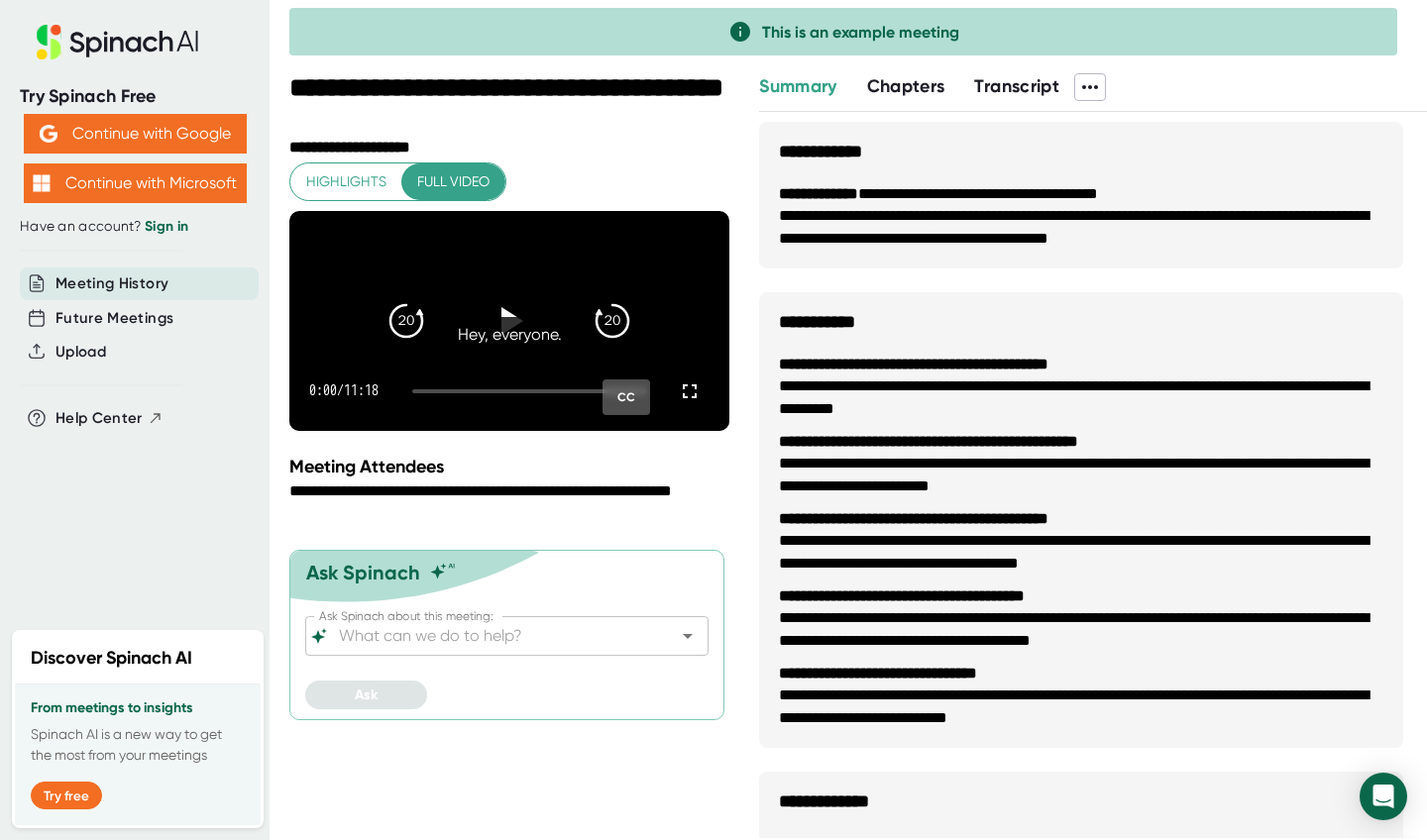 click on "Transcript" at bounding box center [1017, 86] 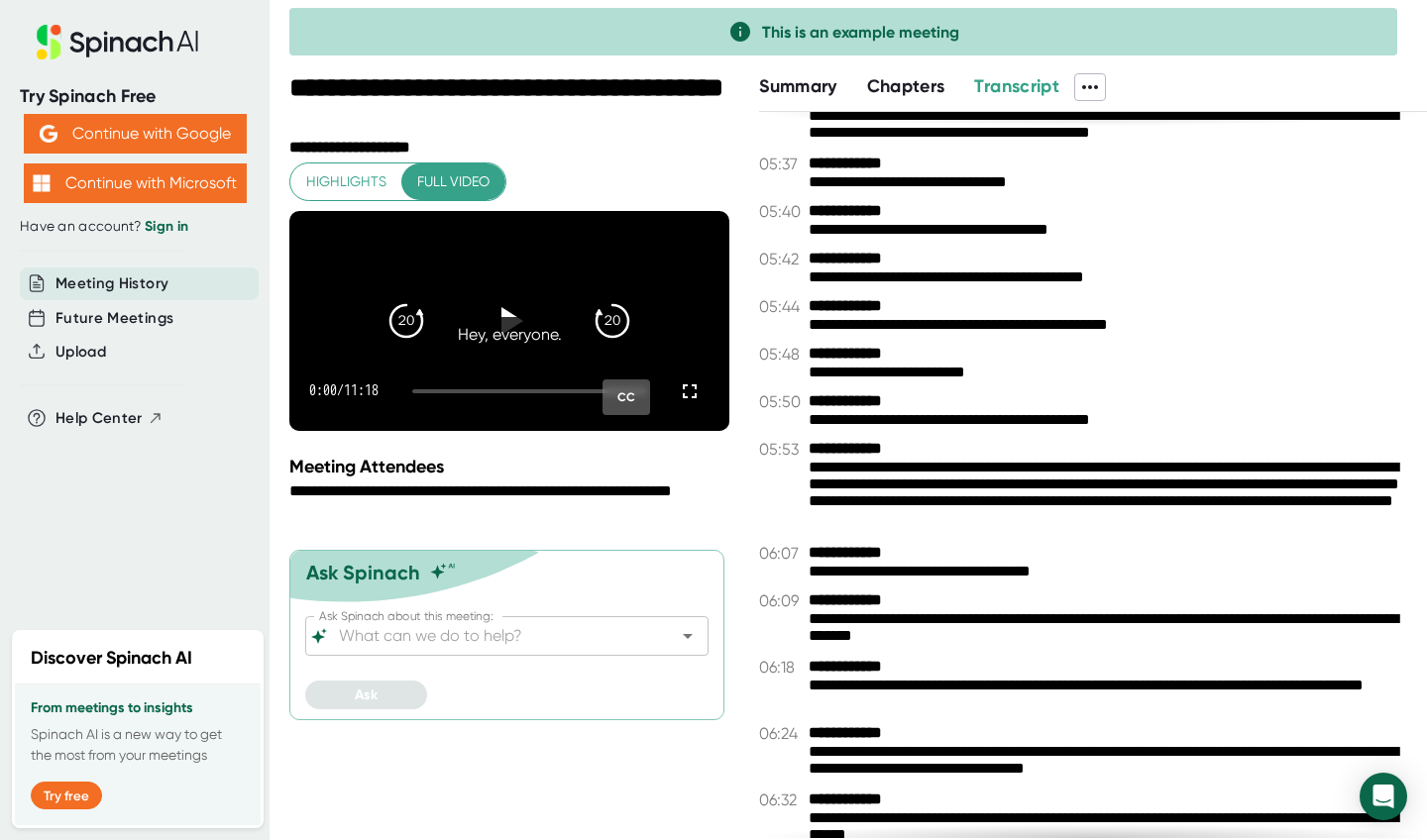 scroll, scrollTop: 3251, scrollLeft: 0, axis: vertical 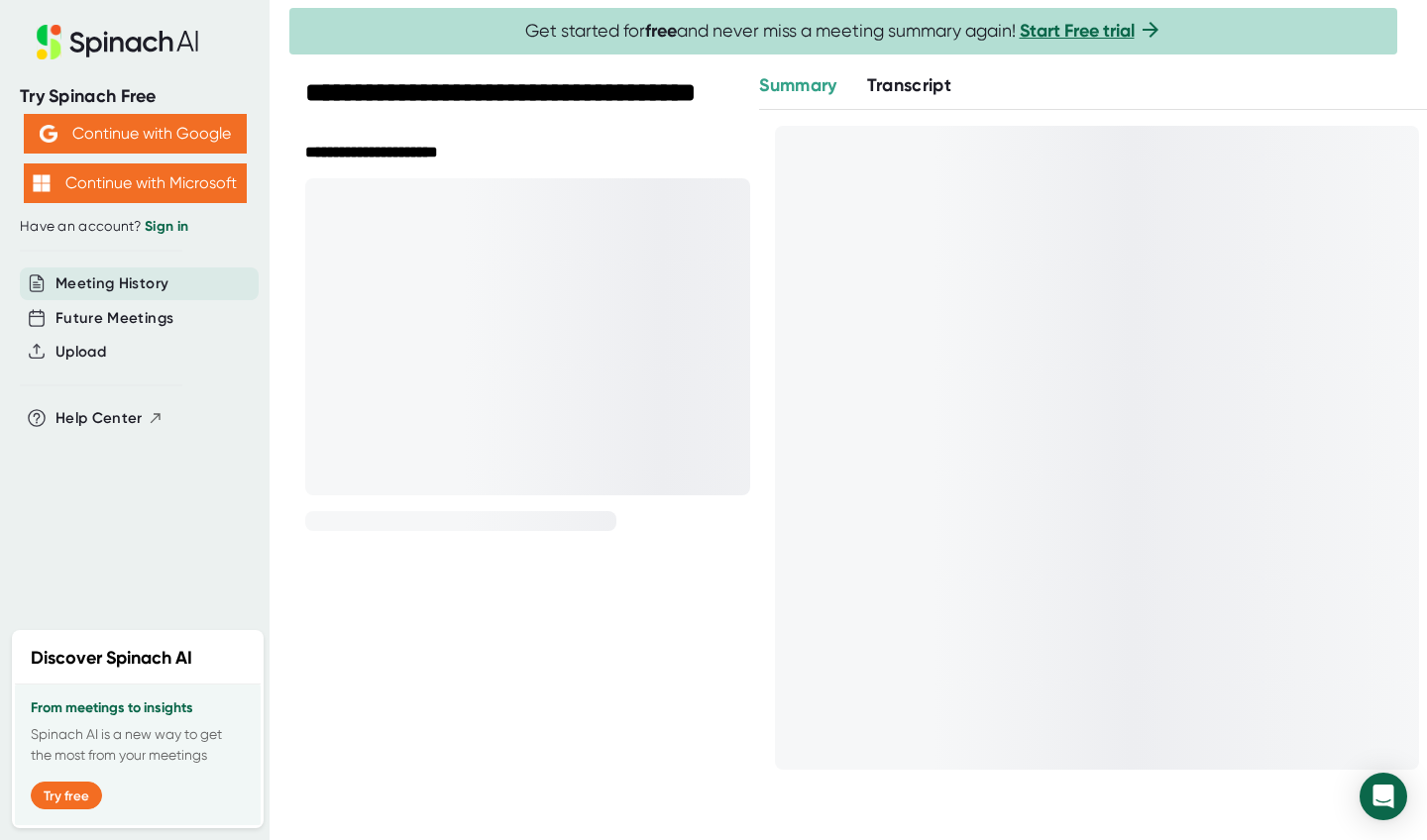 click on "Transcript" at bounding box center (910, 85) 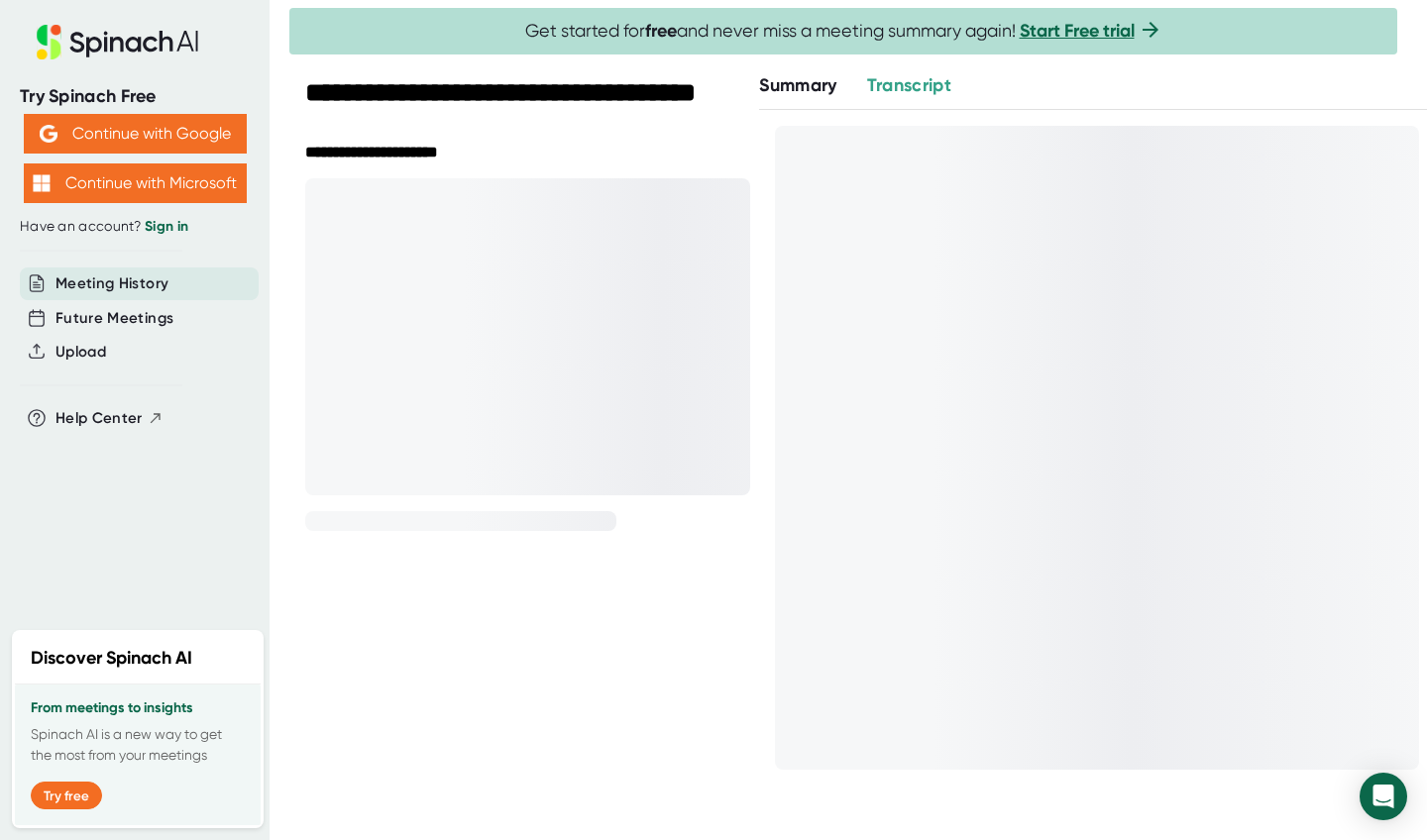 click on "Summary" at bounding box center [798, 85] 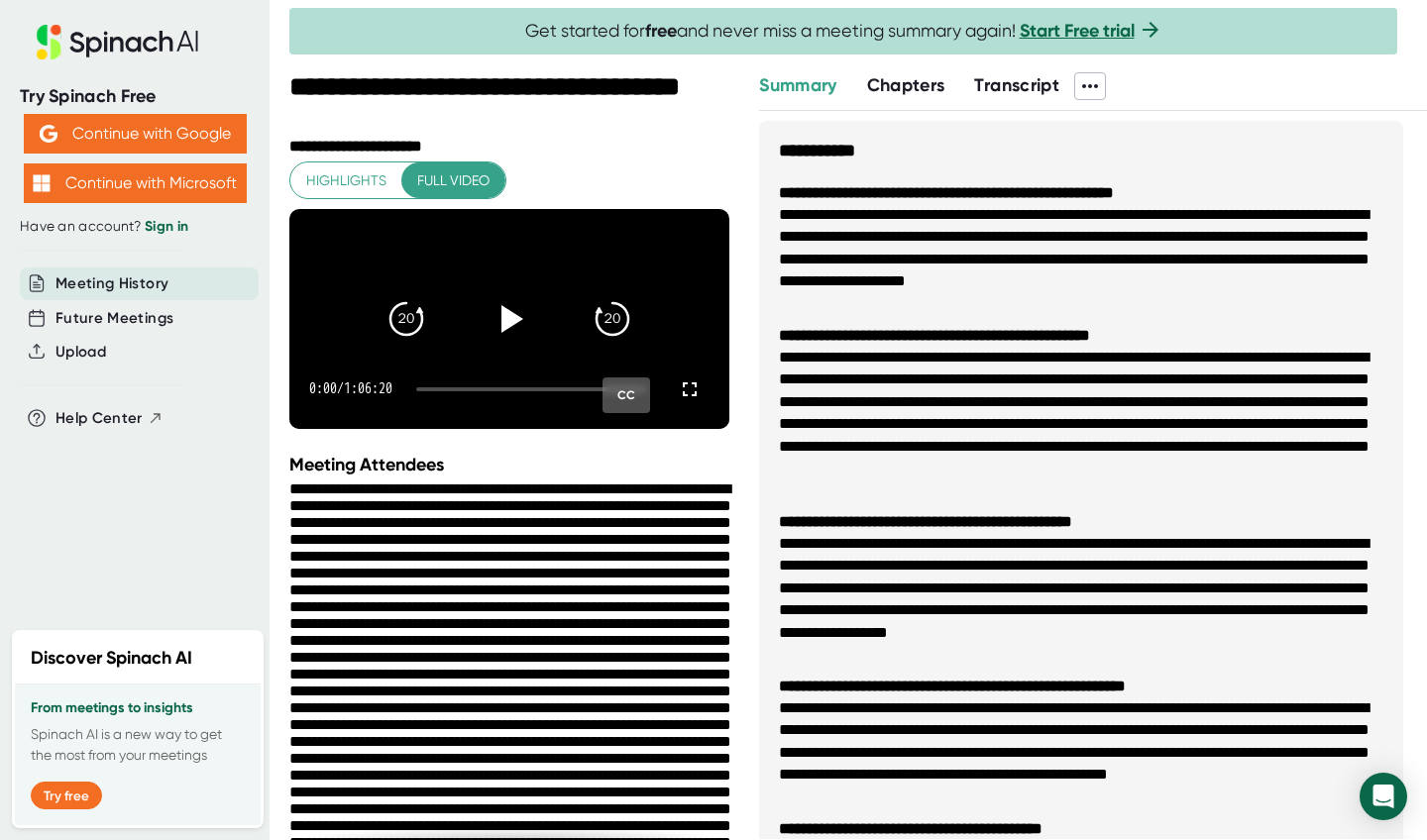 click on "Transcript" at bounding box center [1017, 85] 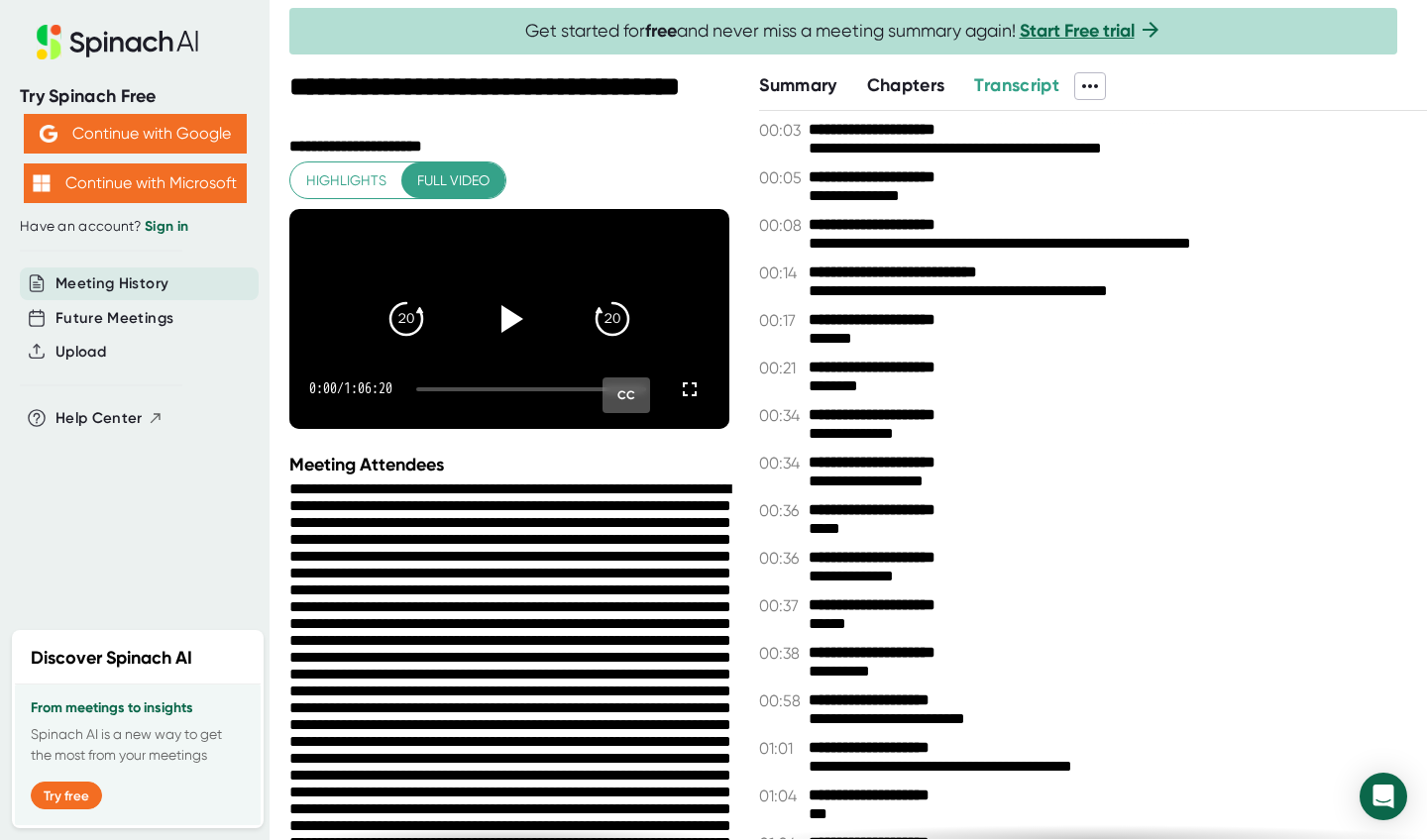 click 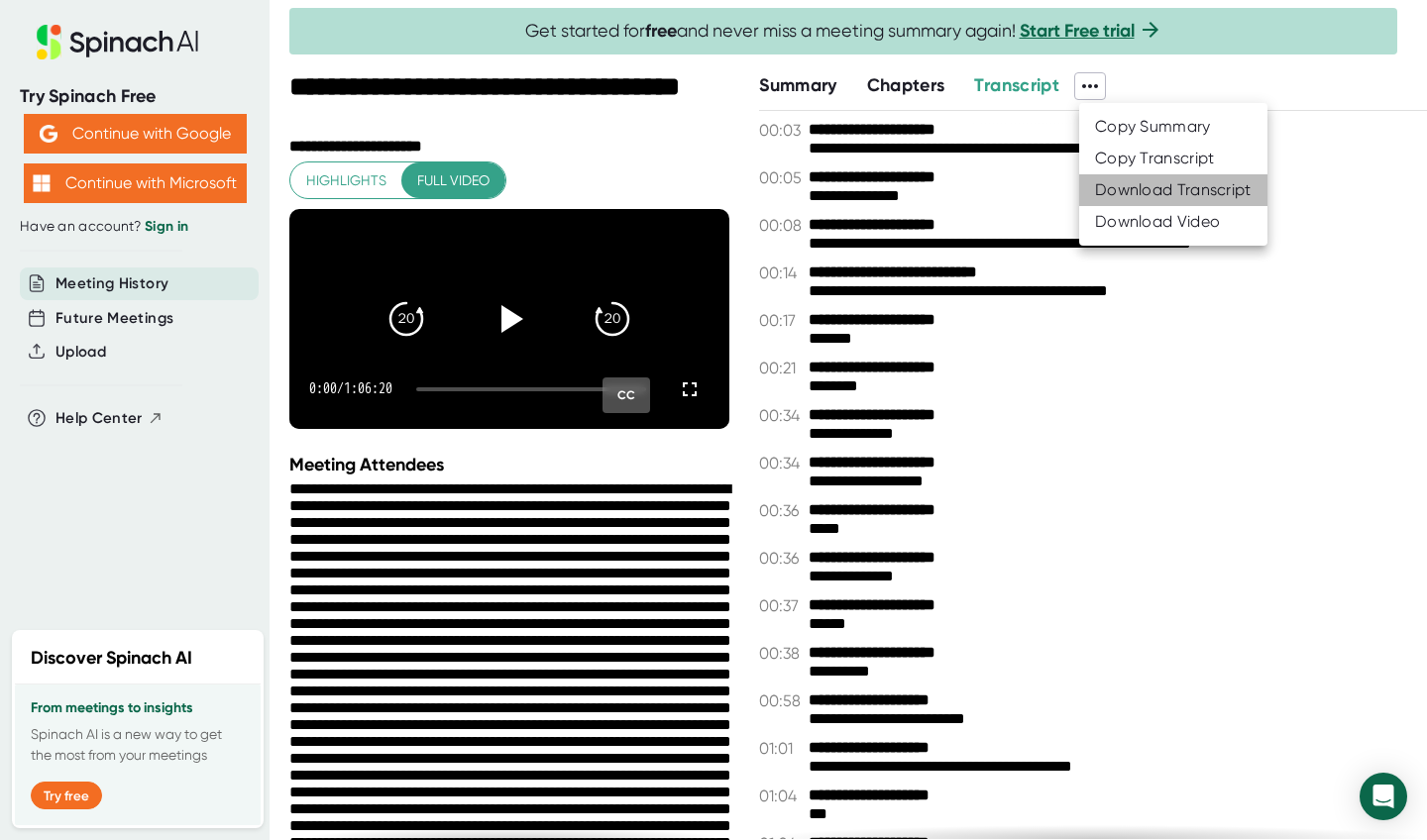 click on "Download Transcript" at bounding box center [1173, 190] 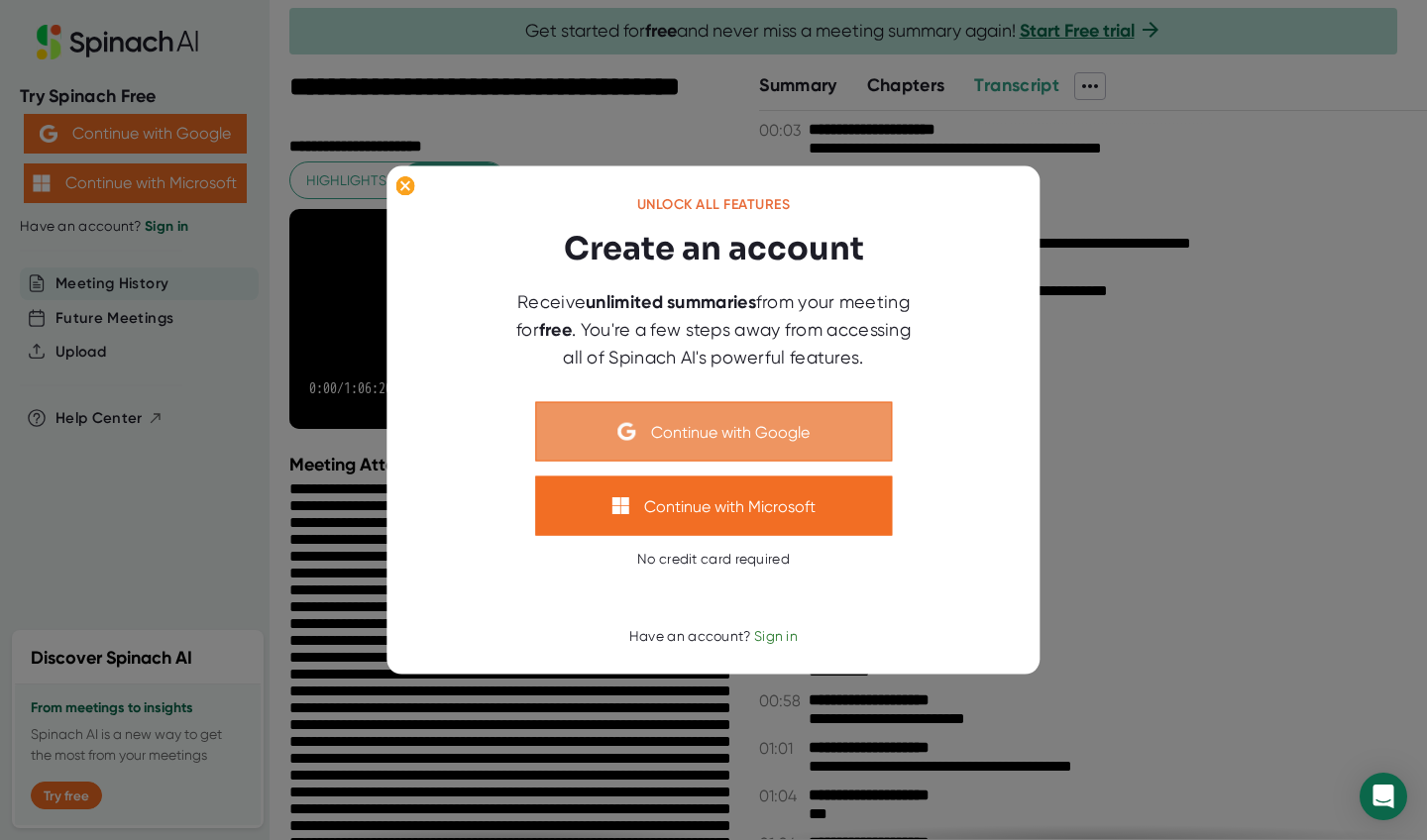 click on "Continue with Google" at bounding box center [714, 432] 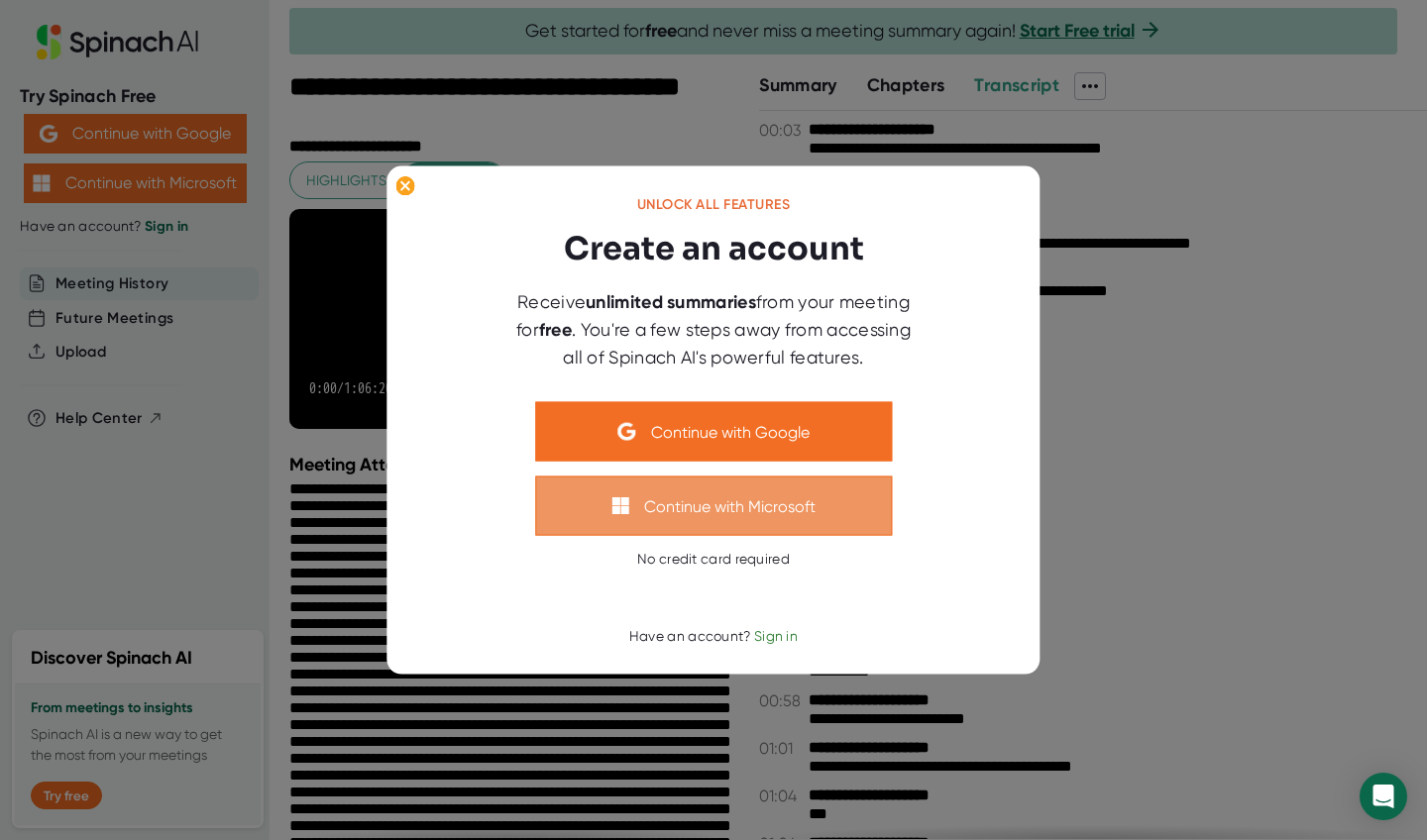 click on "Continue with Microsoft" at bounding box center (714, 506) 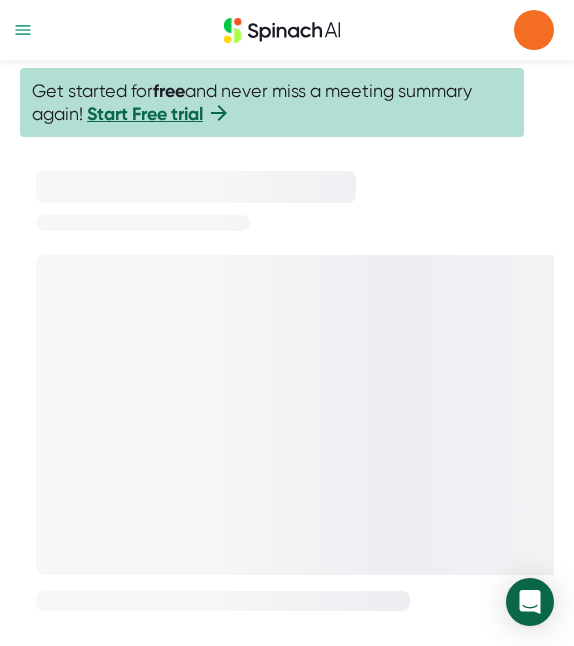 scroll, scrollTop: 0, scrollLeft: 0, axis: both 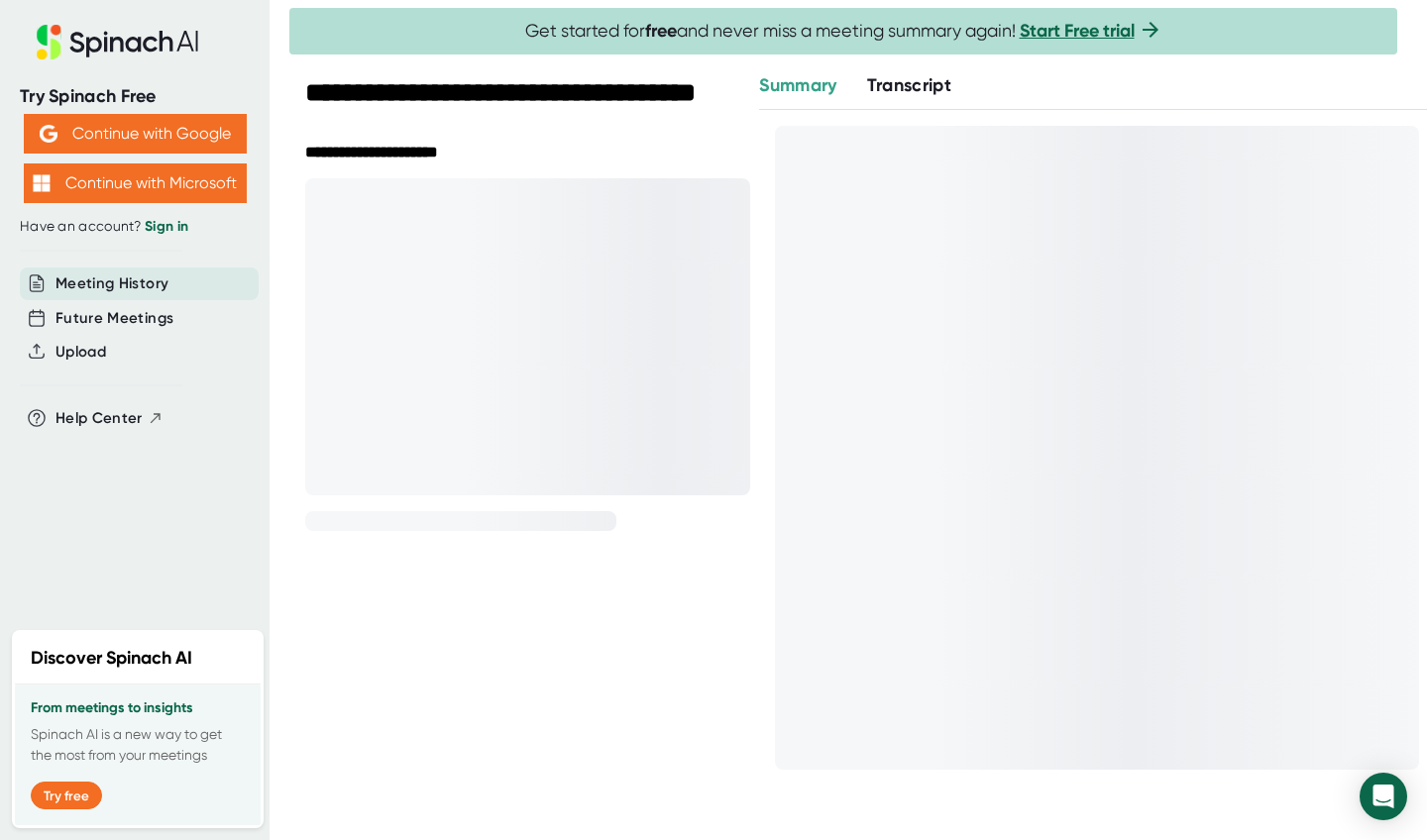 click on "Transcript" at bounding box center (910, 85) 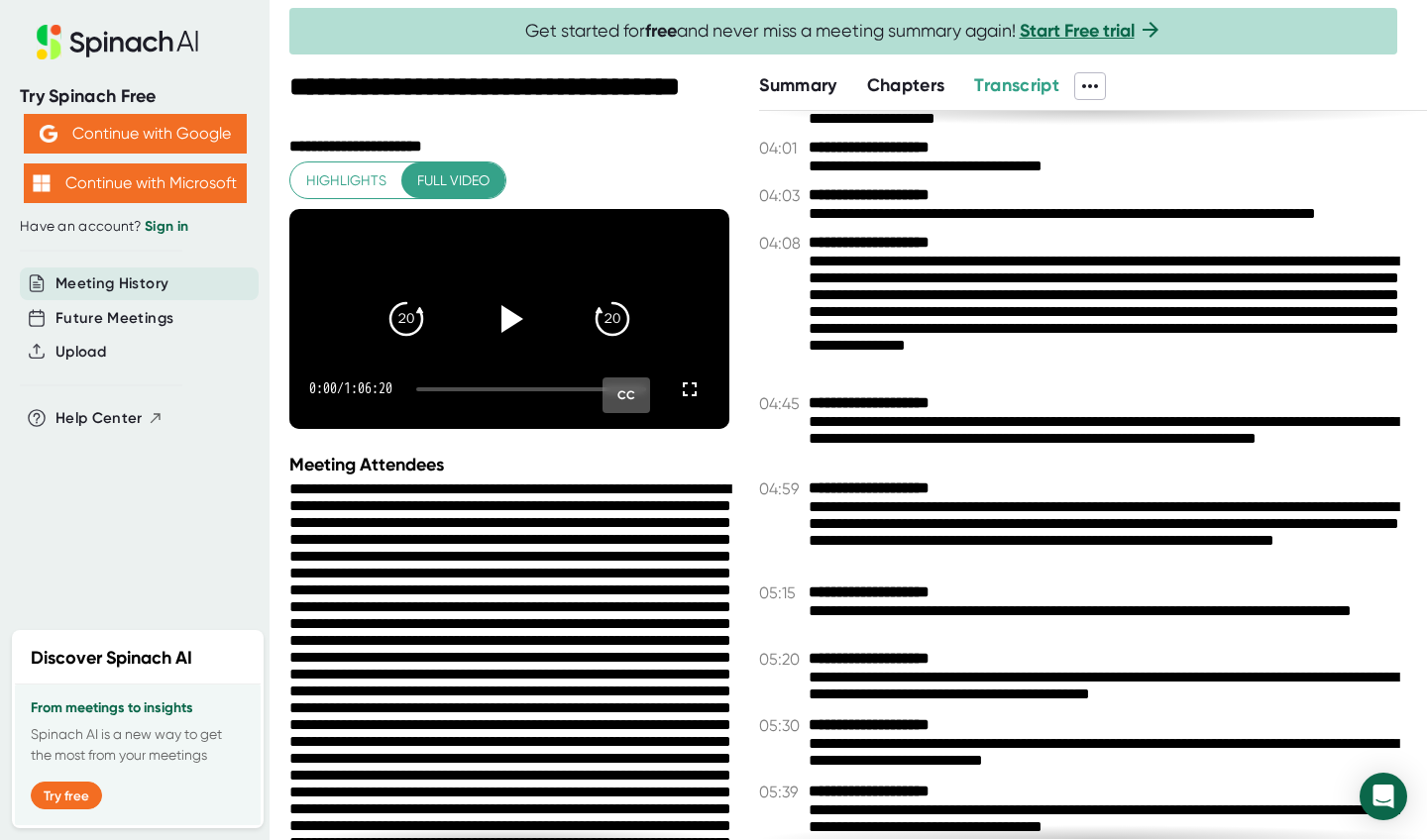 scroll, scrollTop: 3645, scrollLeft: 0, axis: vertical 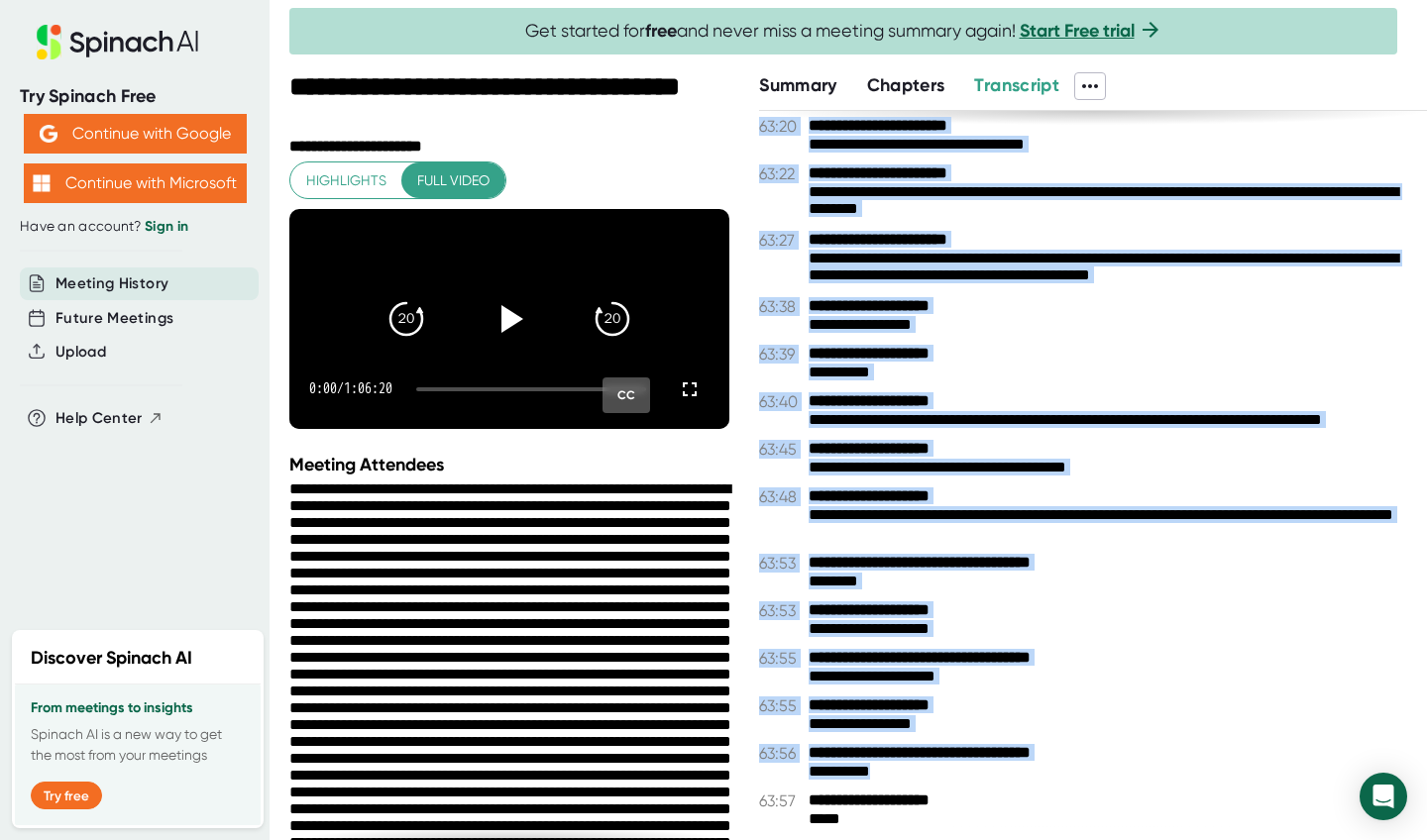 drag, startPoint x: 812, startPoint y: 279, endPoint x: 1316, endPoint y: 772, distance: 705 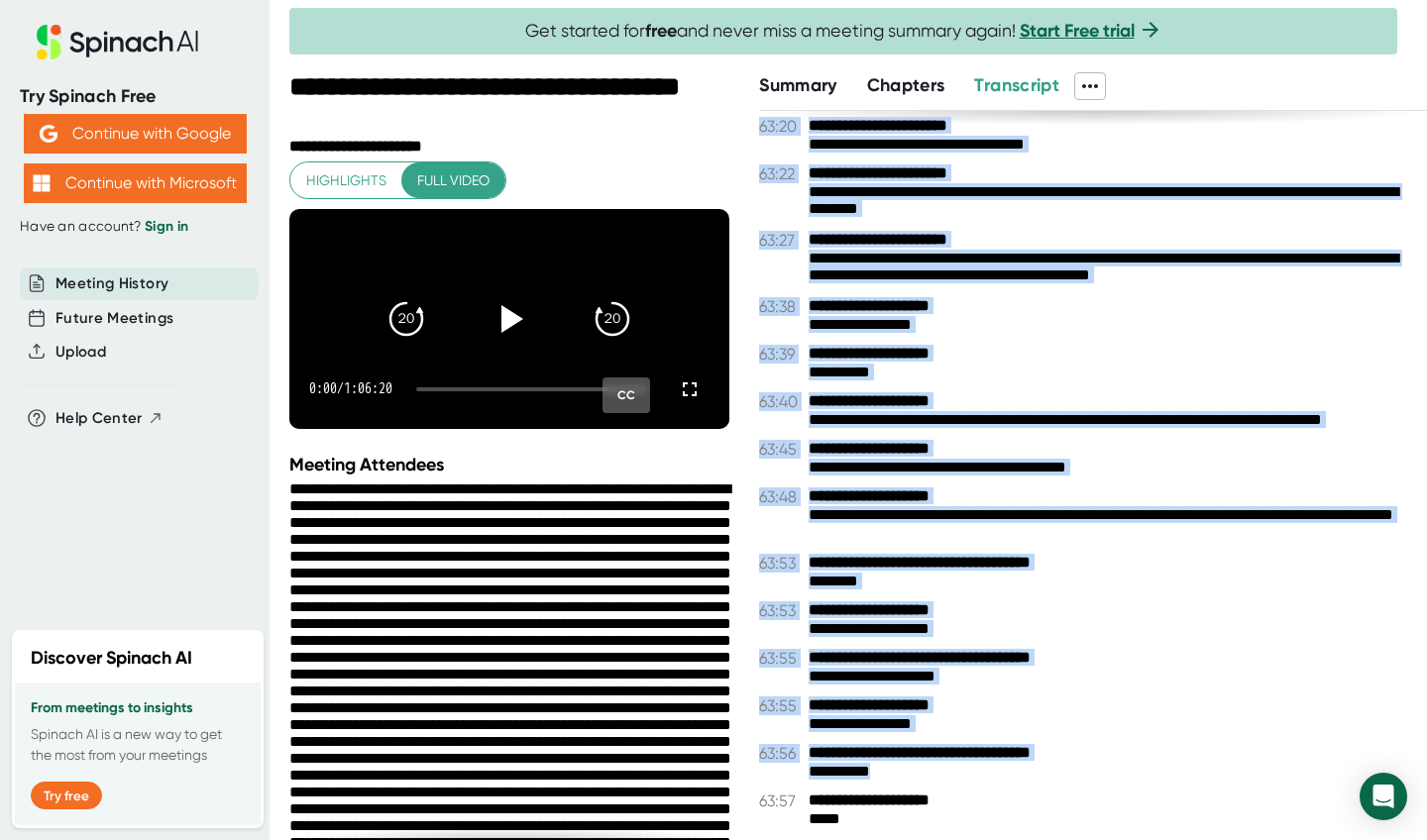 copy on "**********" 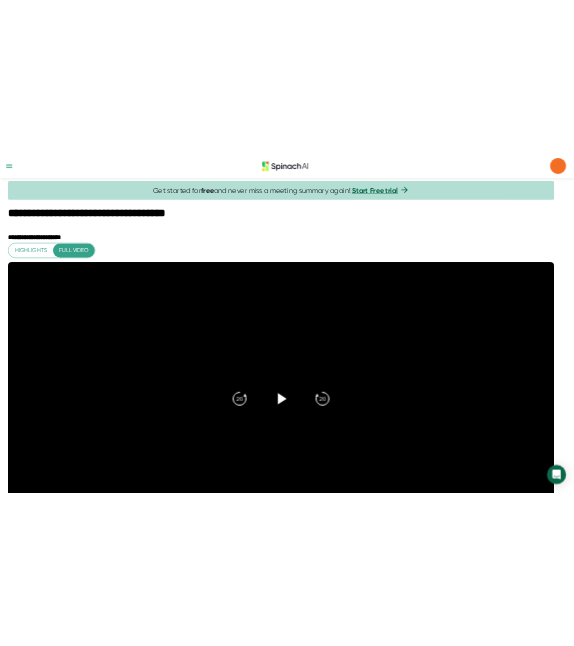 scroll, scrollTop: 0, scrollLeft: 0, axis: both 